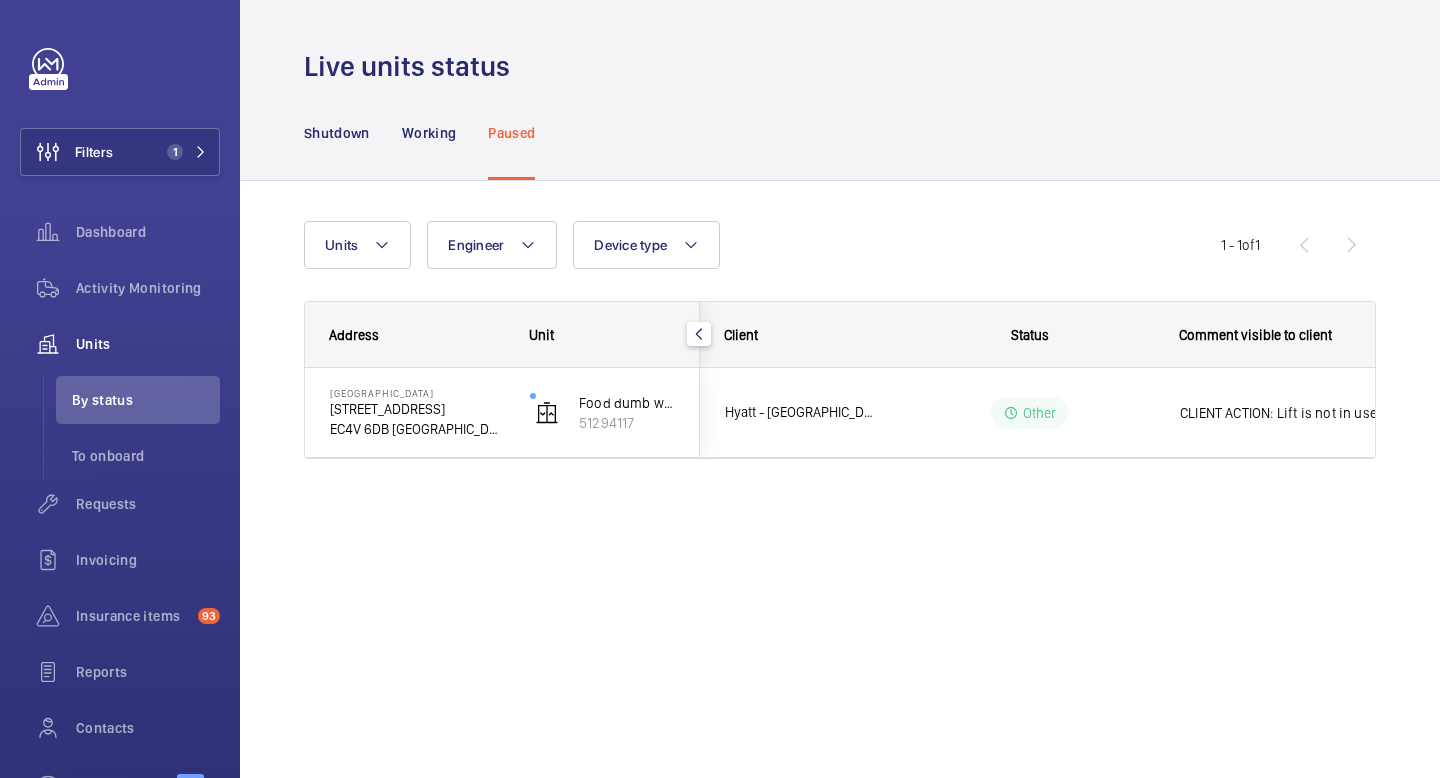 scroll, scrollTop: 0, scrollLeft: 0, axis: both 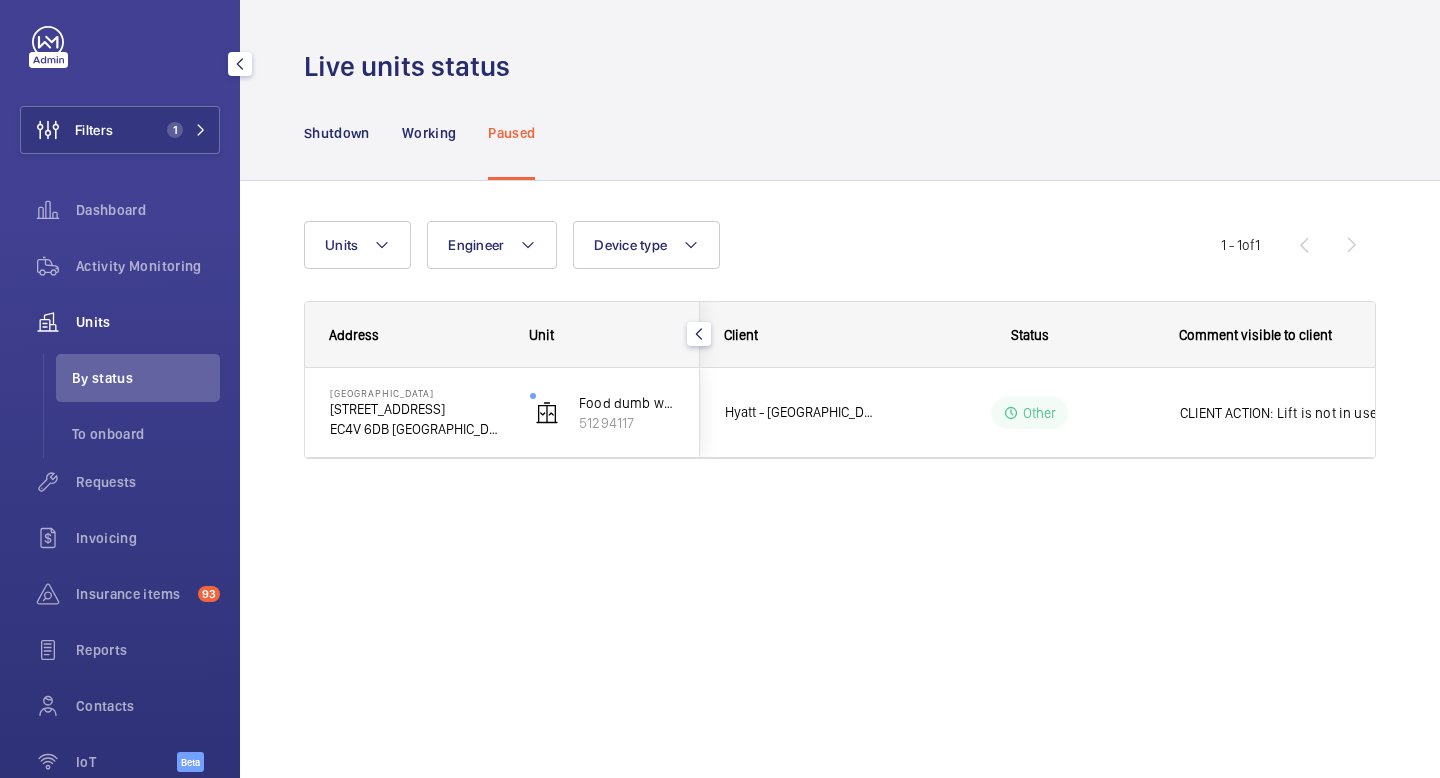 click on "Units" 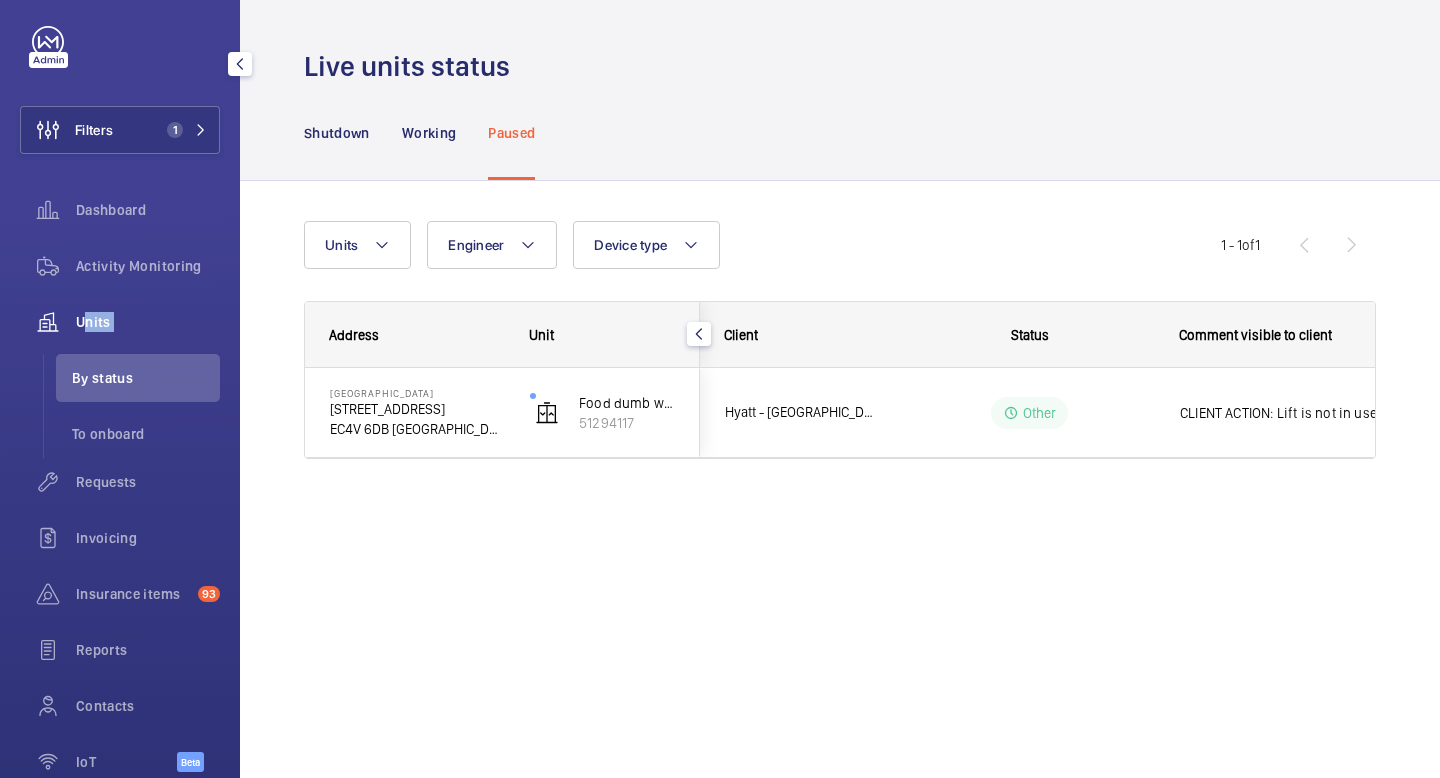 click on "Units" 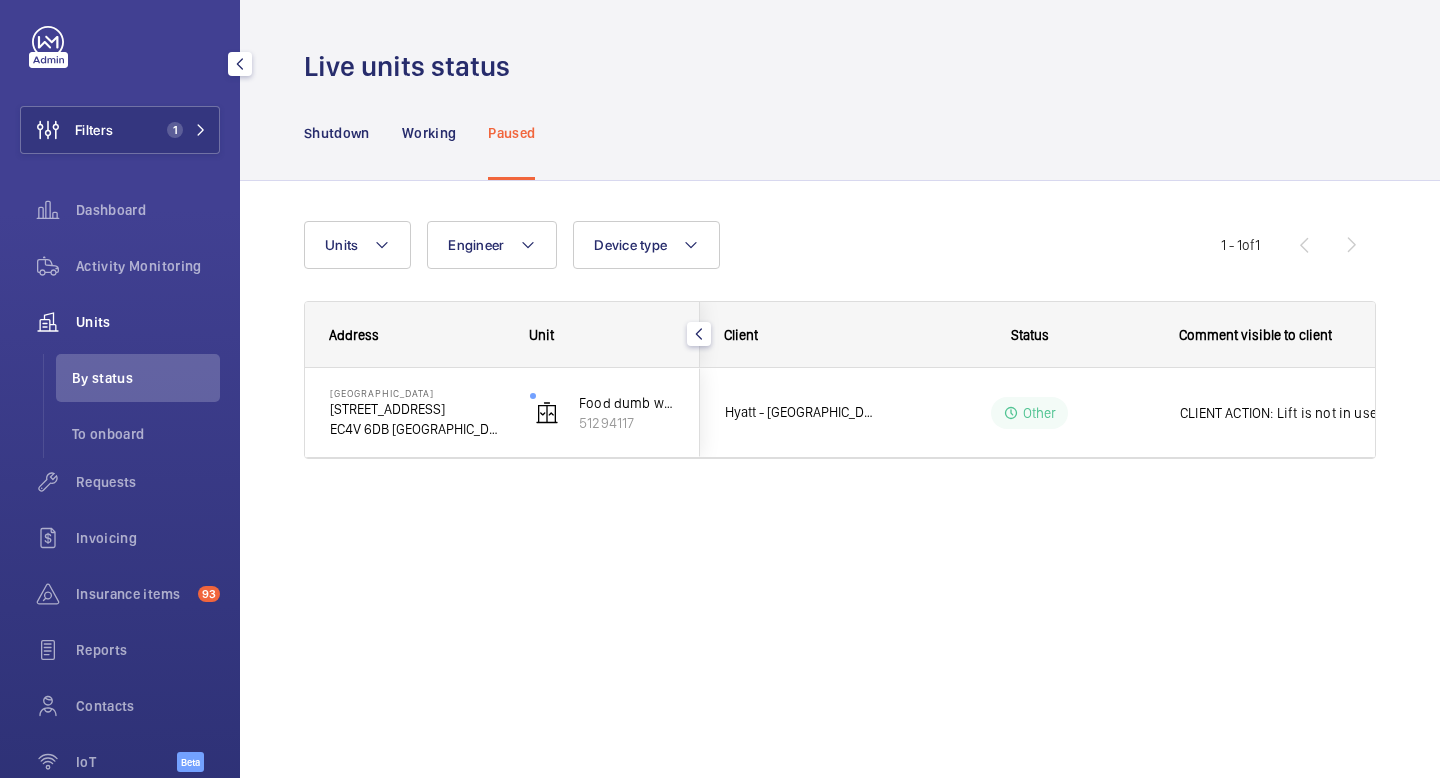 click on "Units" 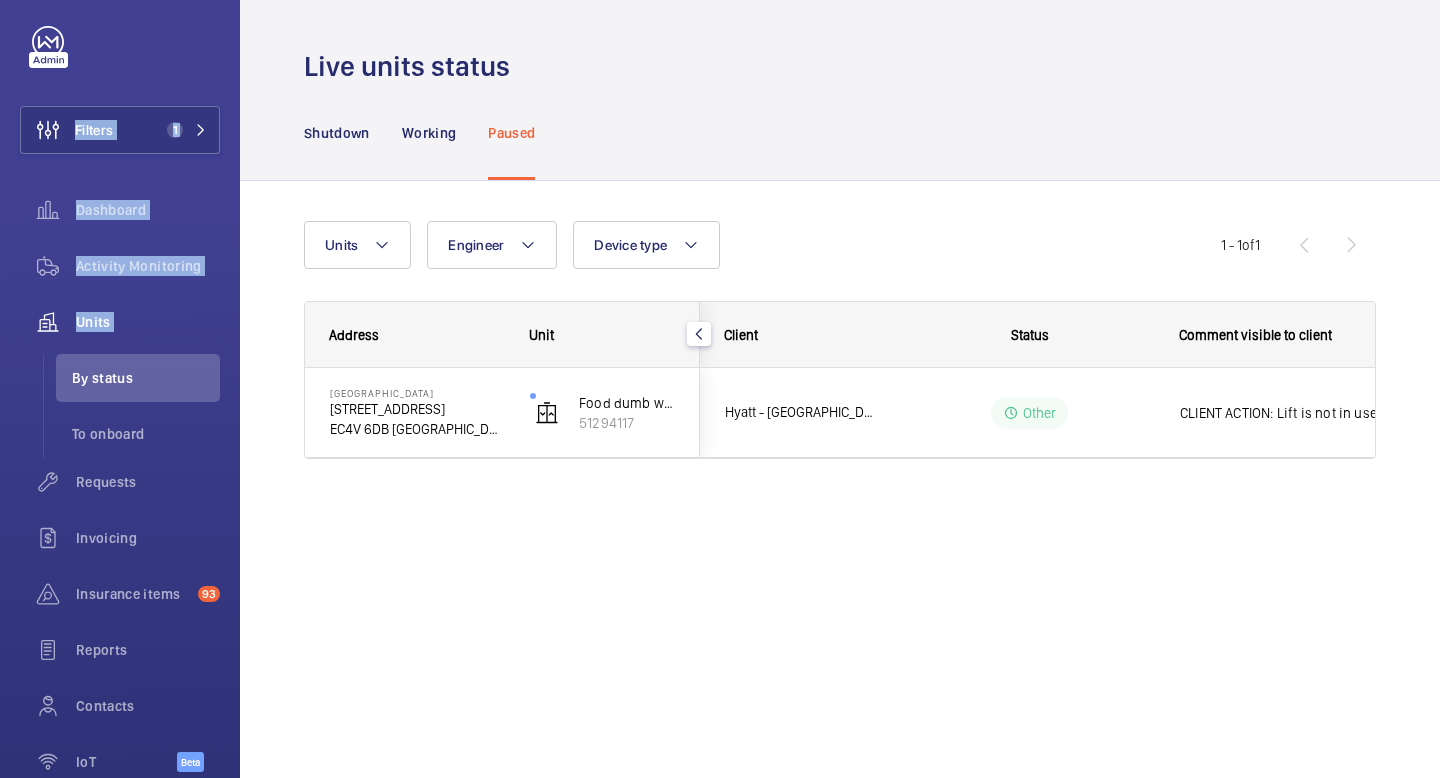 drag, startPoint x: 83, startPoint y: 322, endPoint x: 517, endPoint y: -122, distance: 620.88 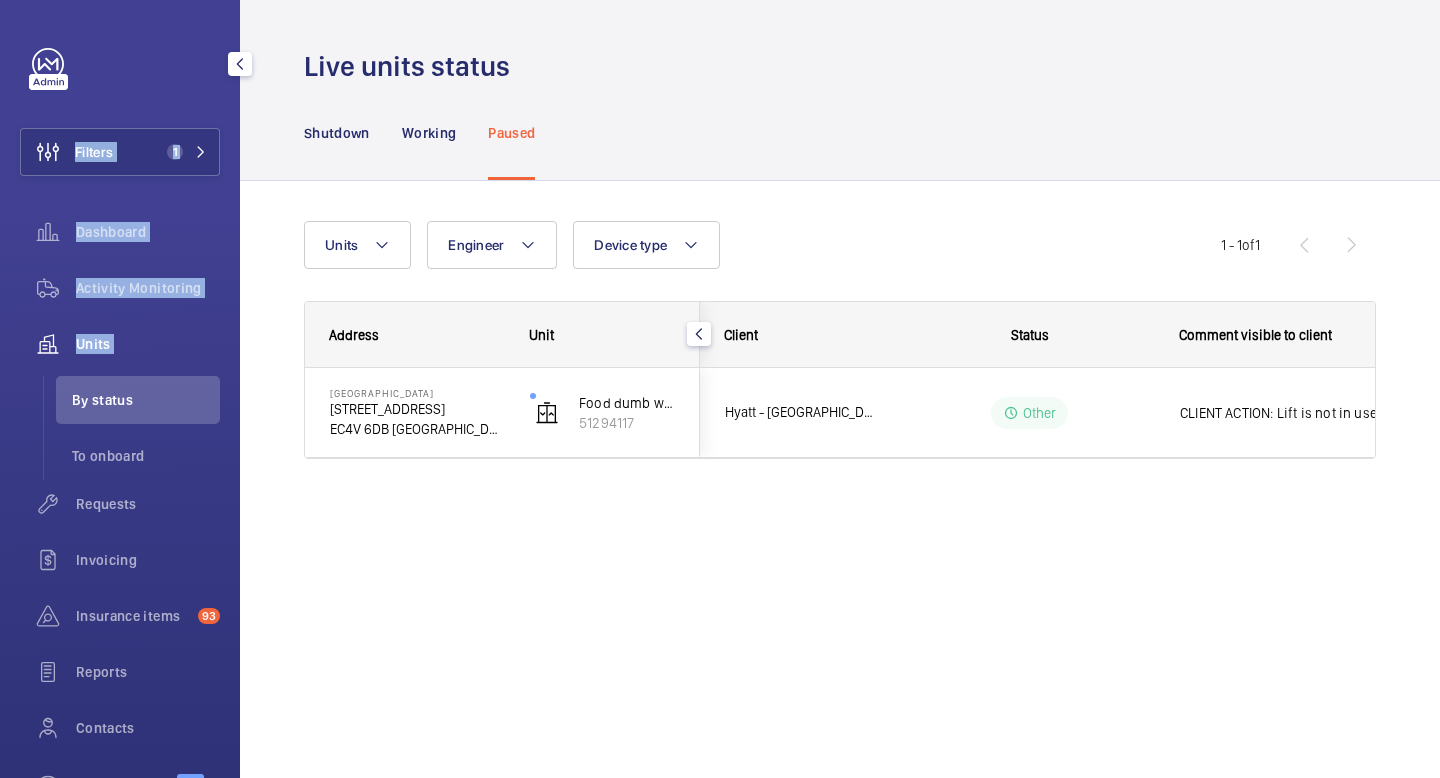 click on "Units" 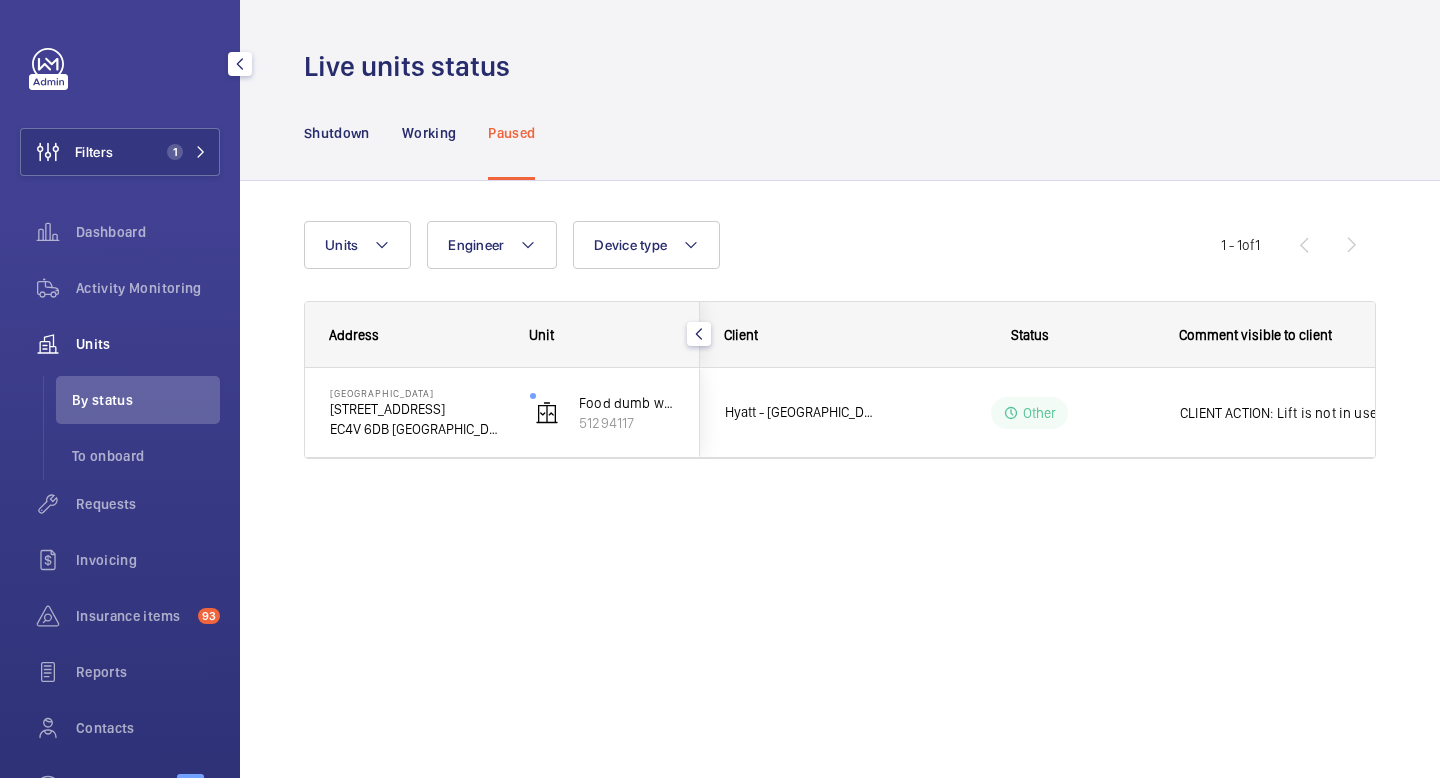 click on "Units" 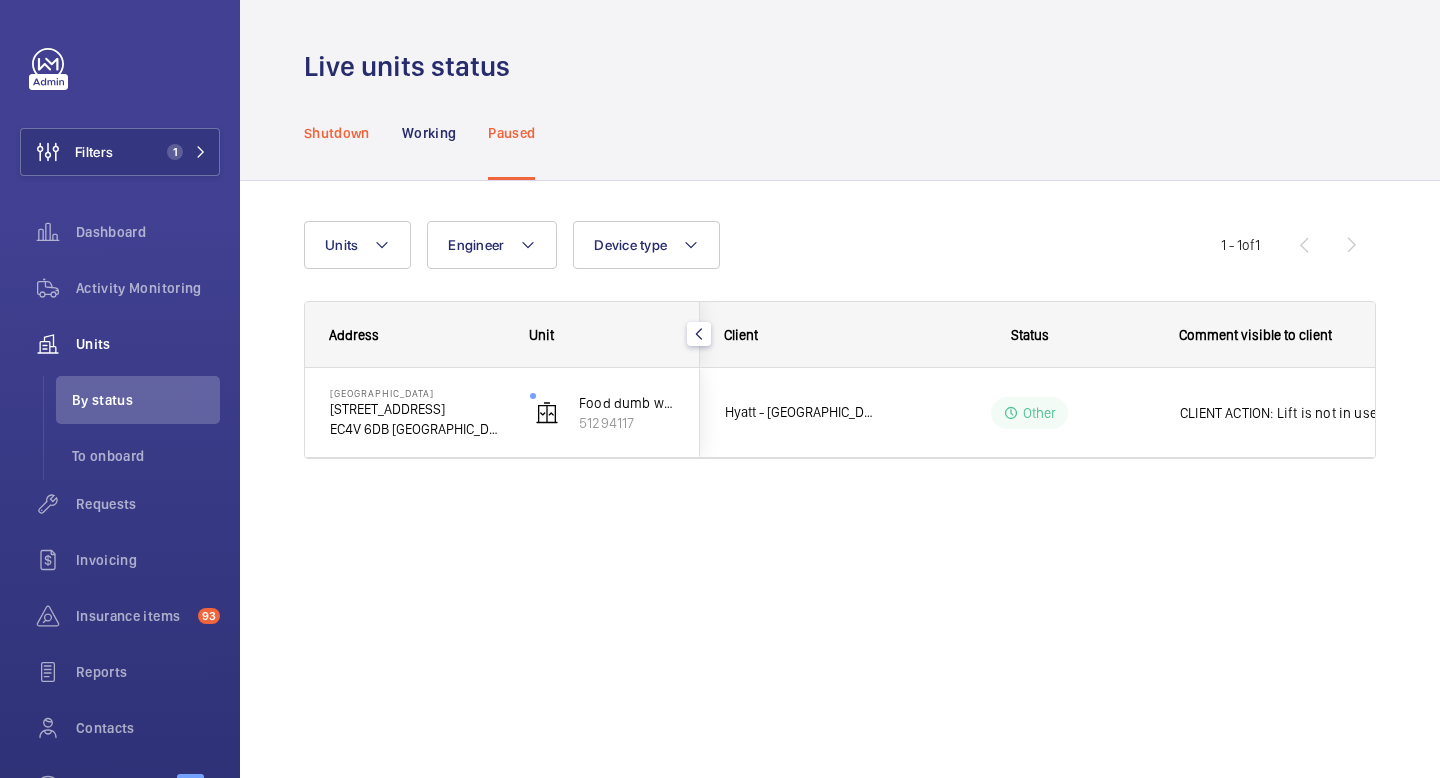 click on "Shutdown" 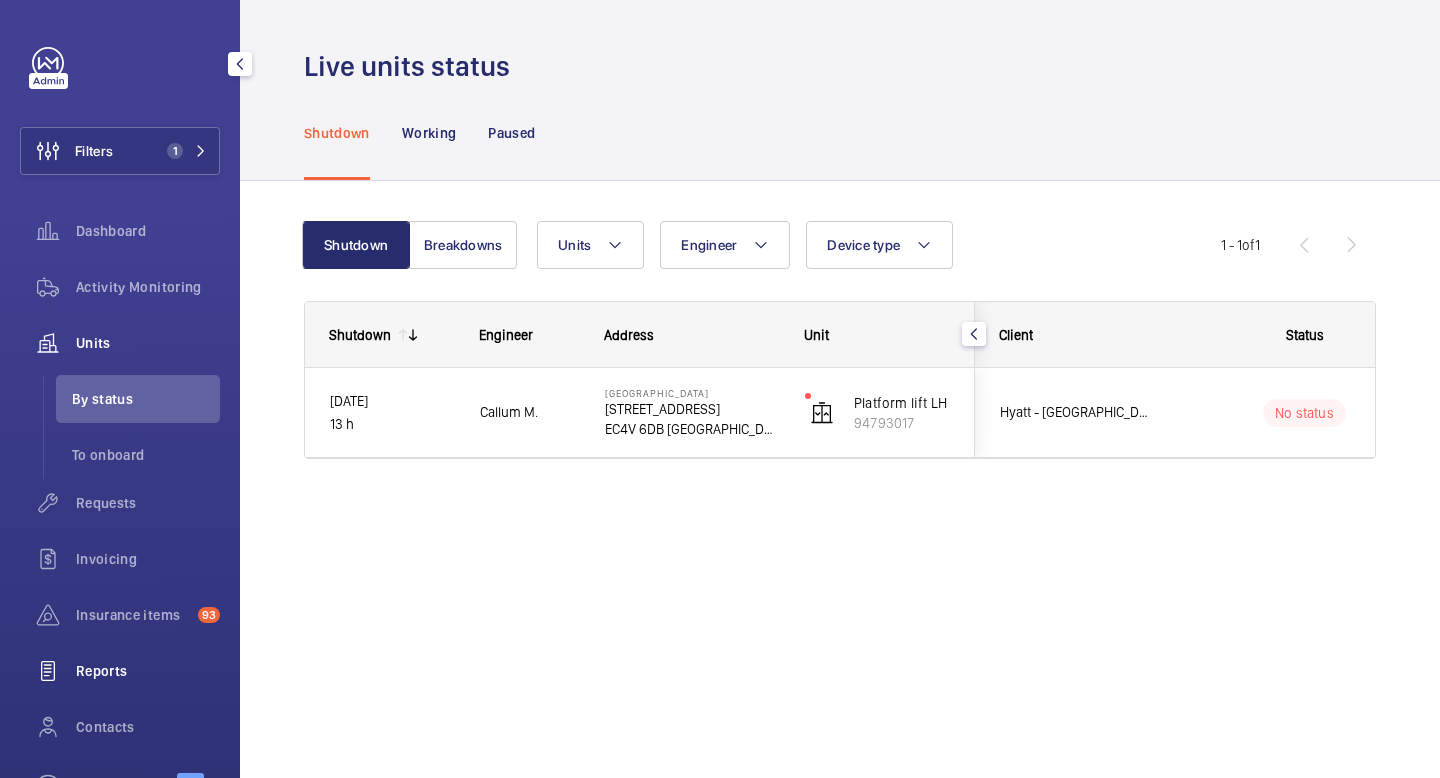 scroll, scrollTop: 0, scrollLeft: 0, axis: both 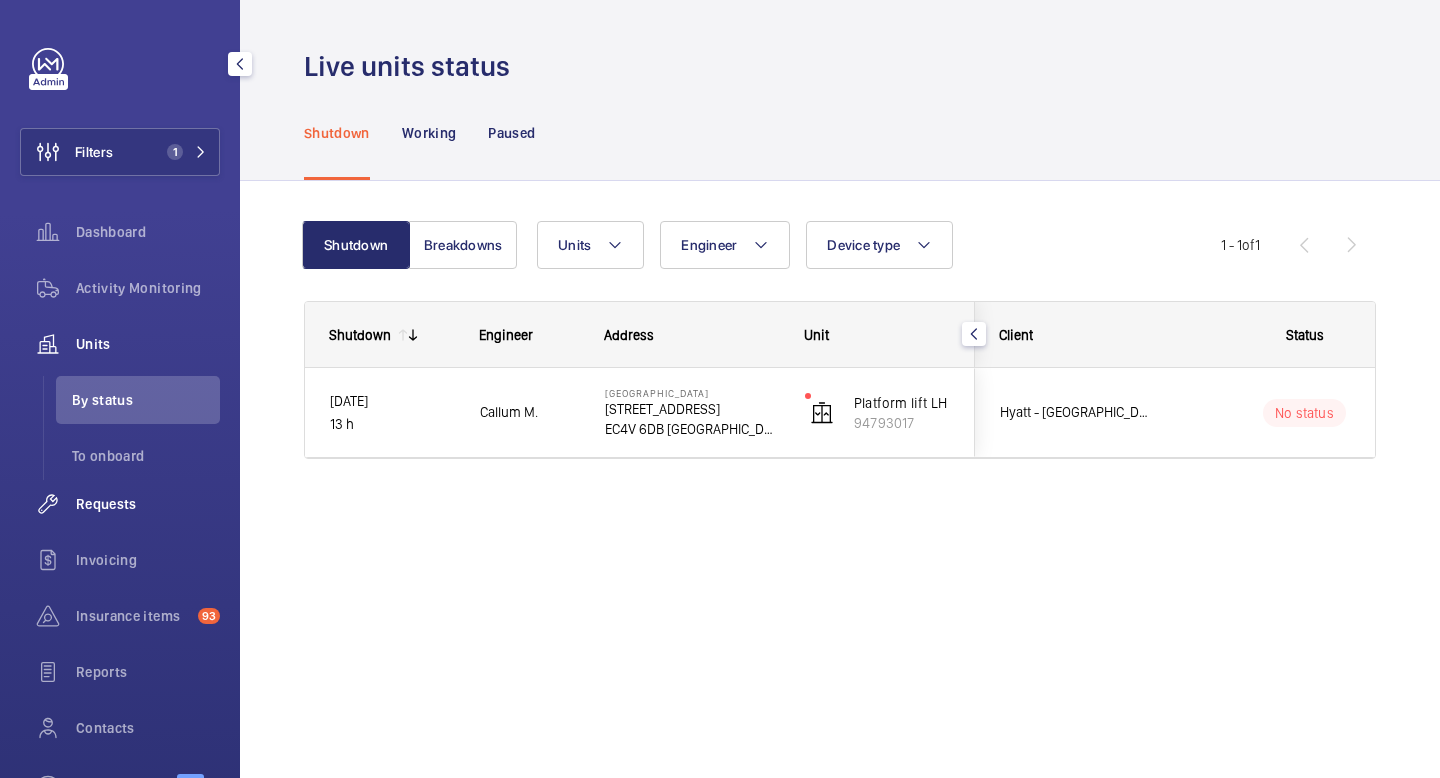click on "Requests" 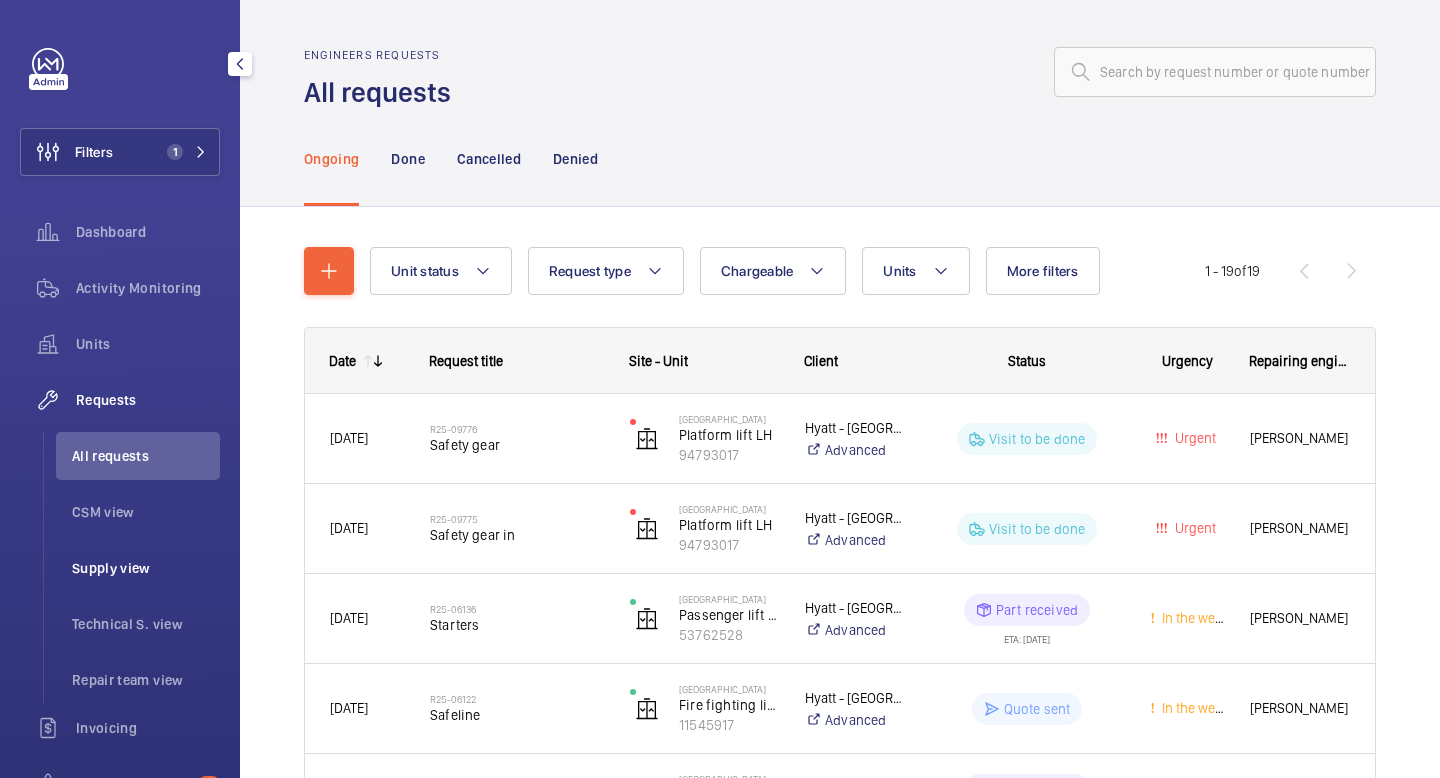 click on "Supply view" 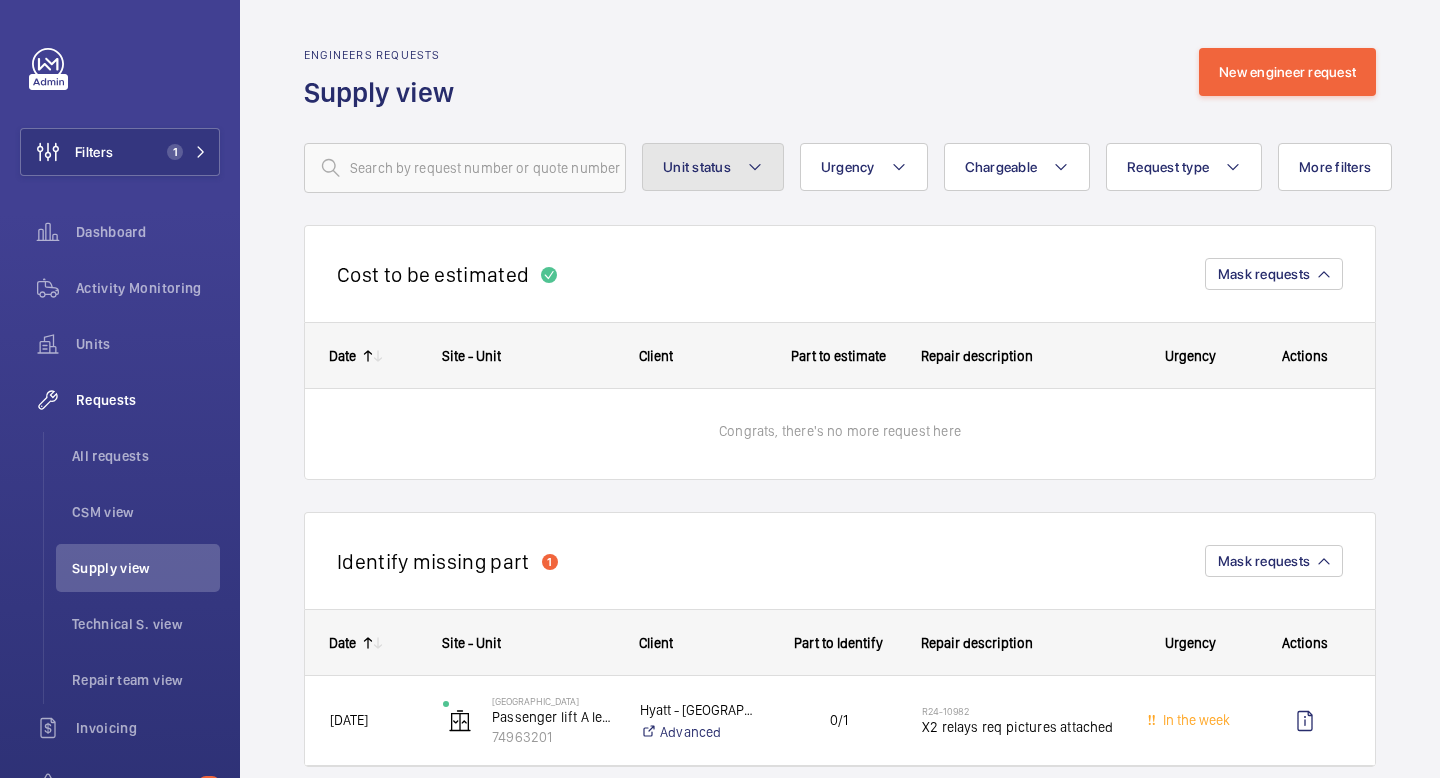 click on "Unit status" 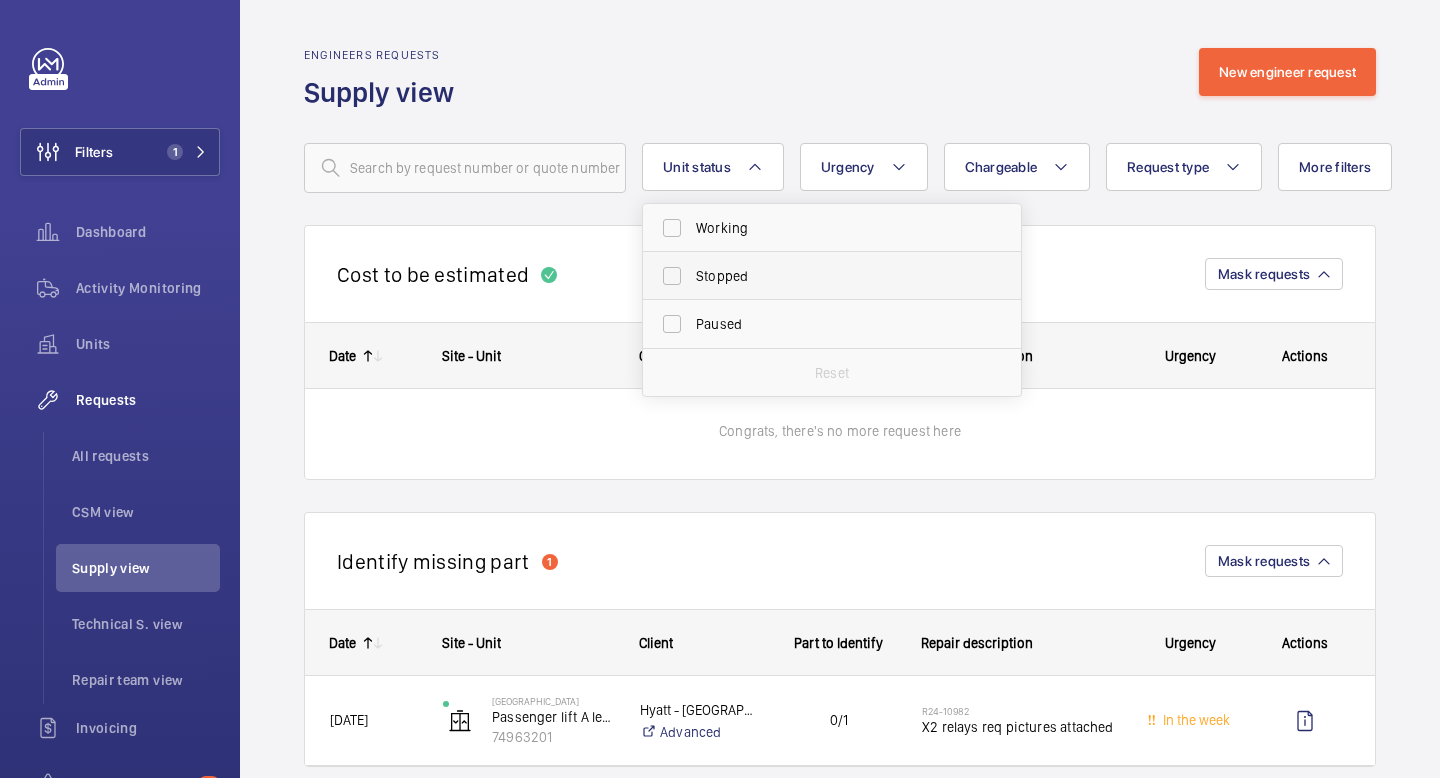 click on "Stopped" at bounding box center [833, 276] 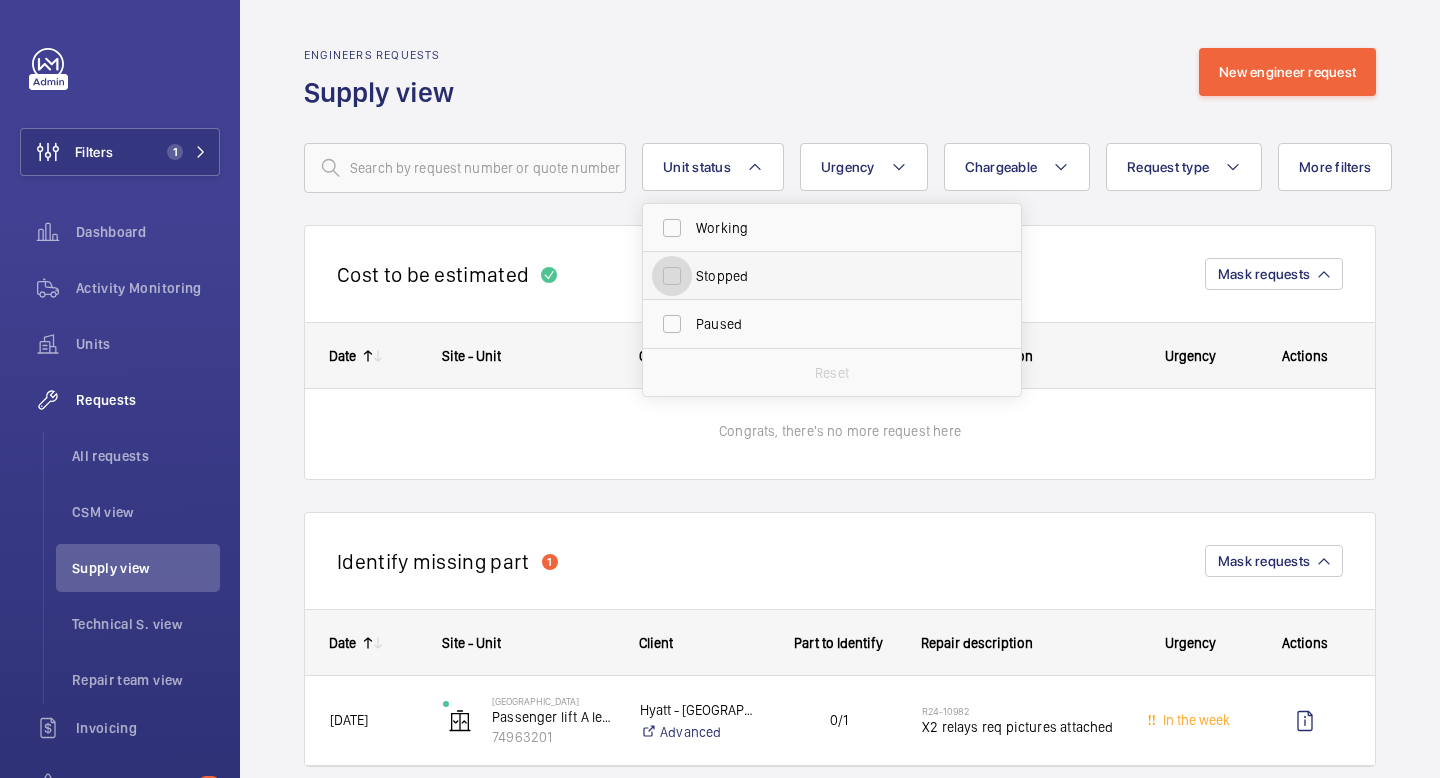 click on "Stopped" at bounding box center [672, 276] 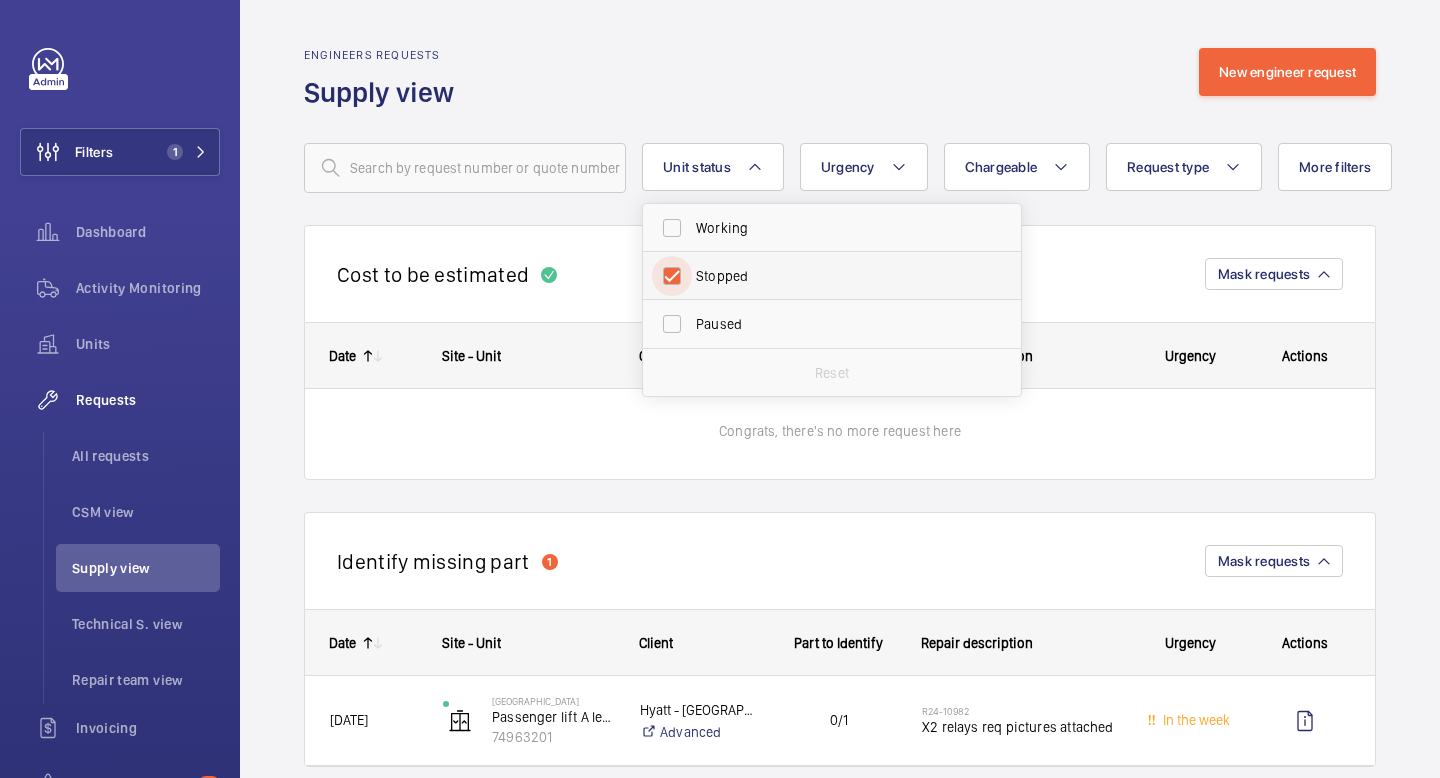 checkbox on "true" 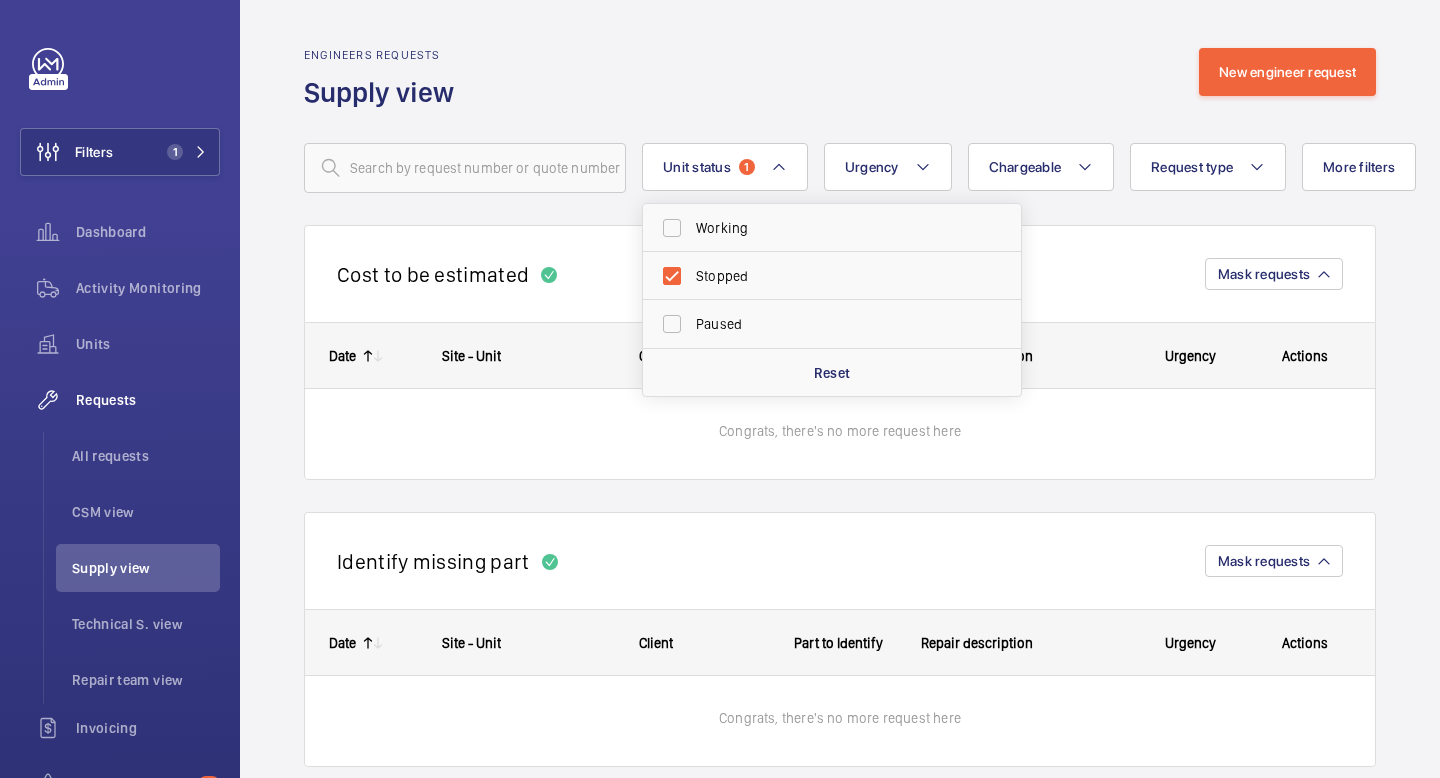 click on "Engineers requests Supply view New engineer request" 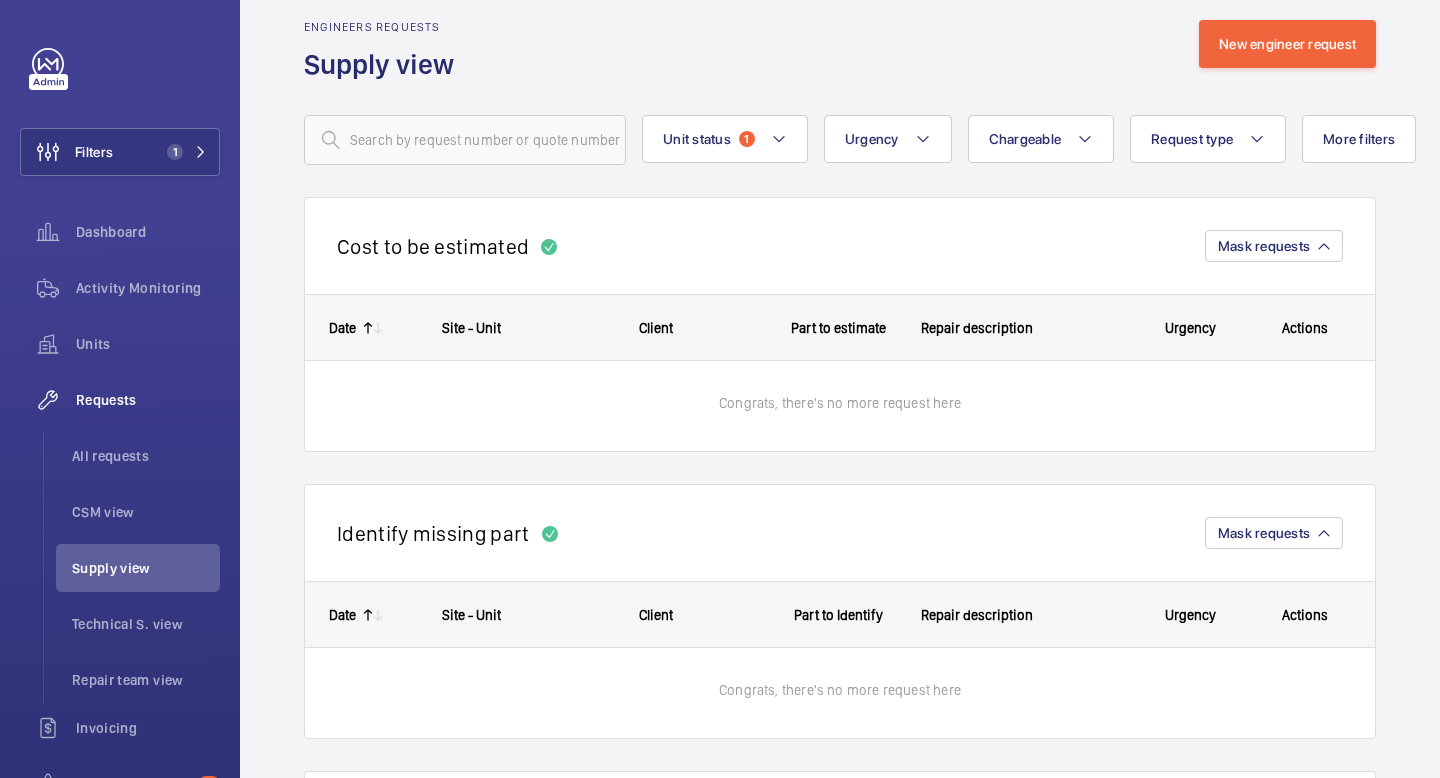 scroll, scrollTop: 20, scrollLeft: 0, axis: vertical 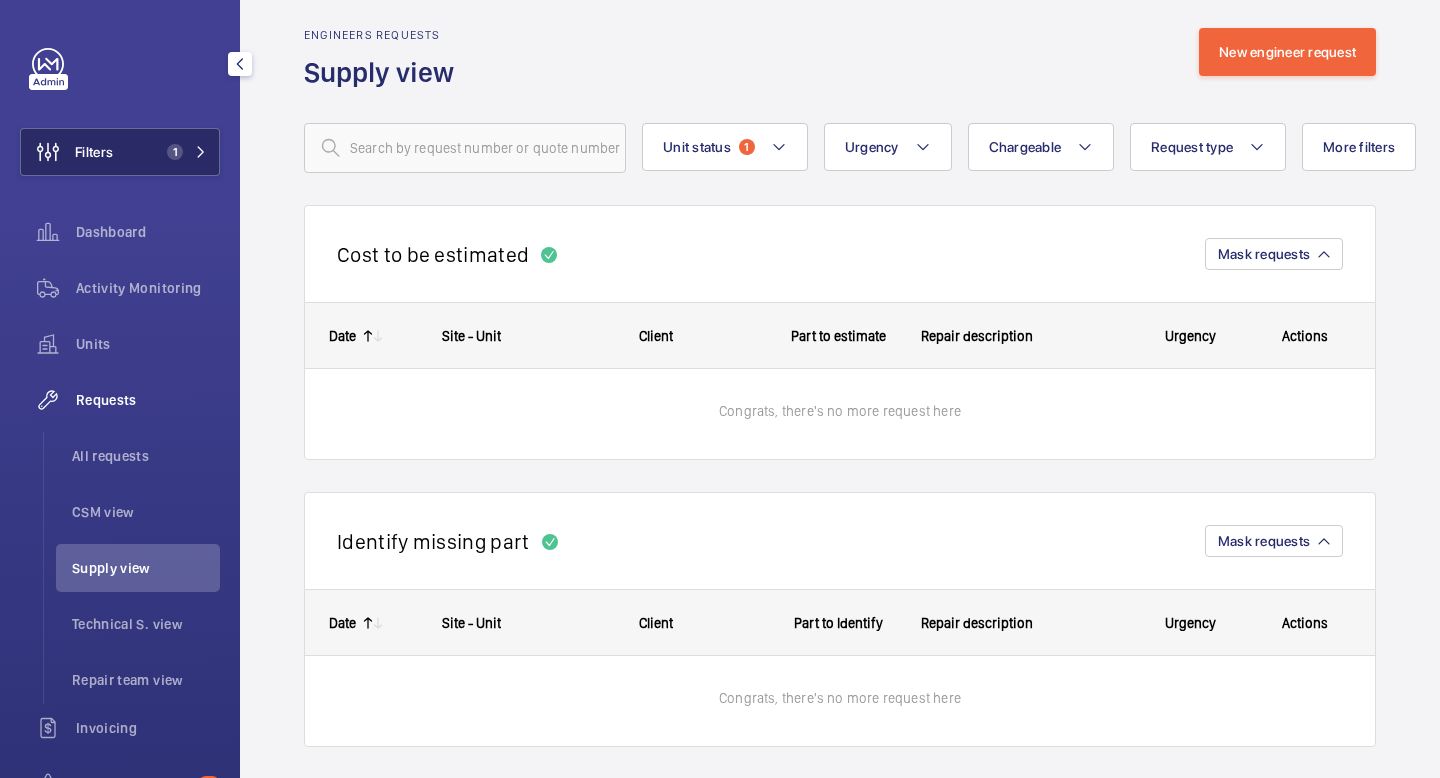 click 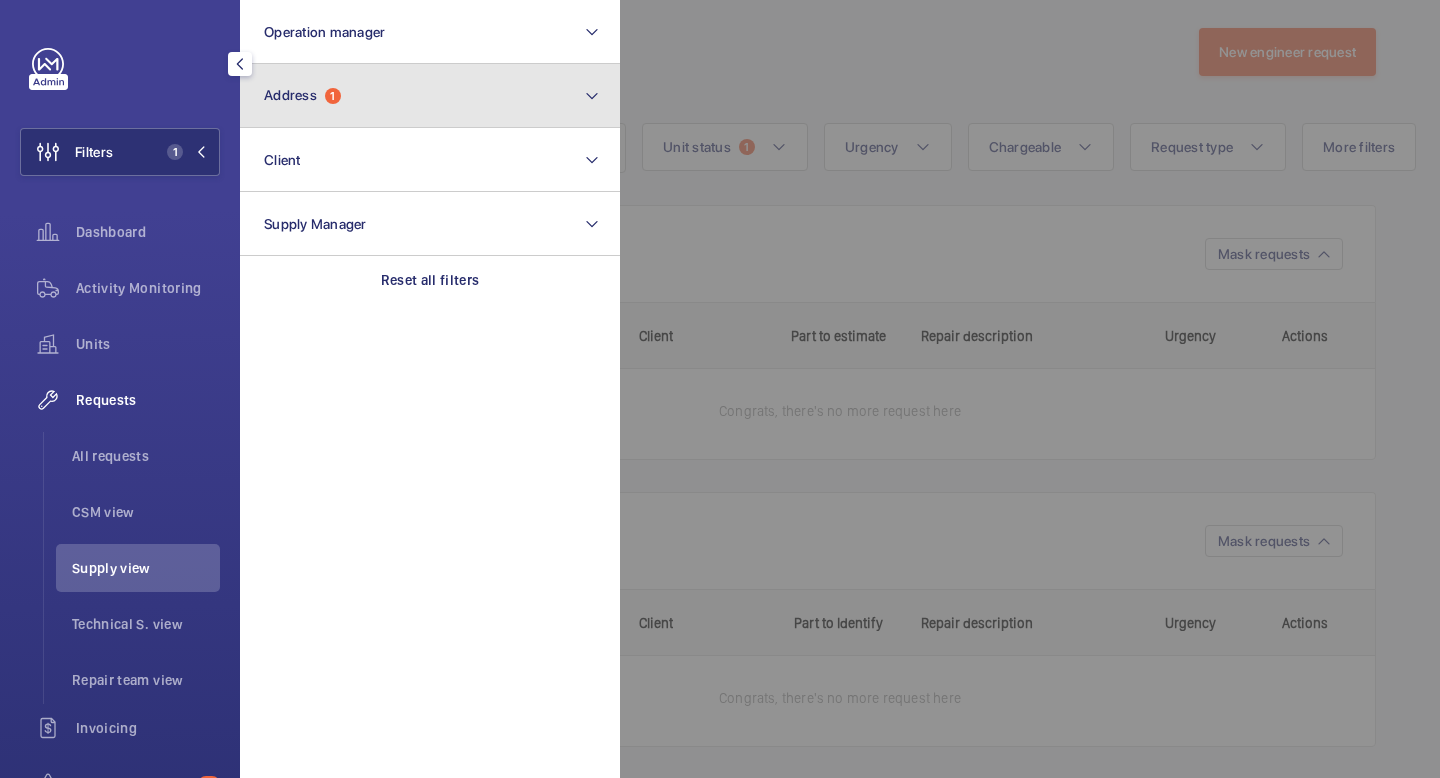 click on "Address  1" 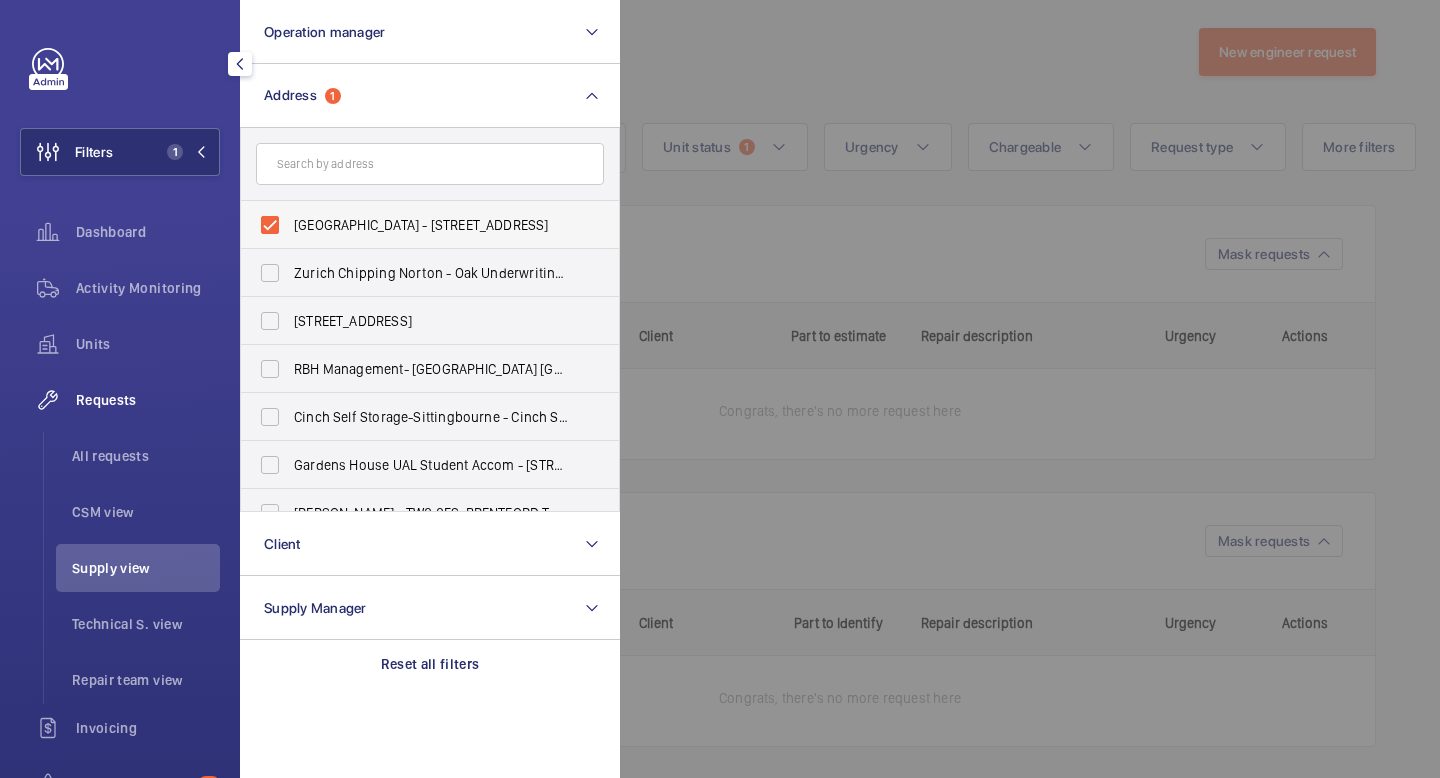 click on "[GEOGRAPHIC_DATA] - [STREET_ADDRESS]" at bounding box center (415, 225) 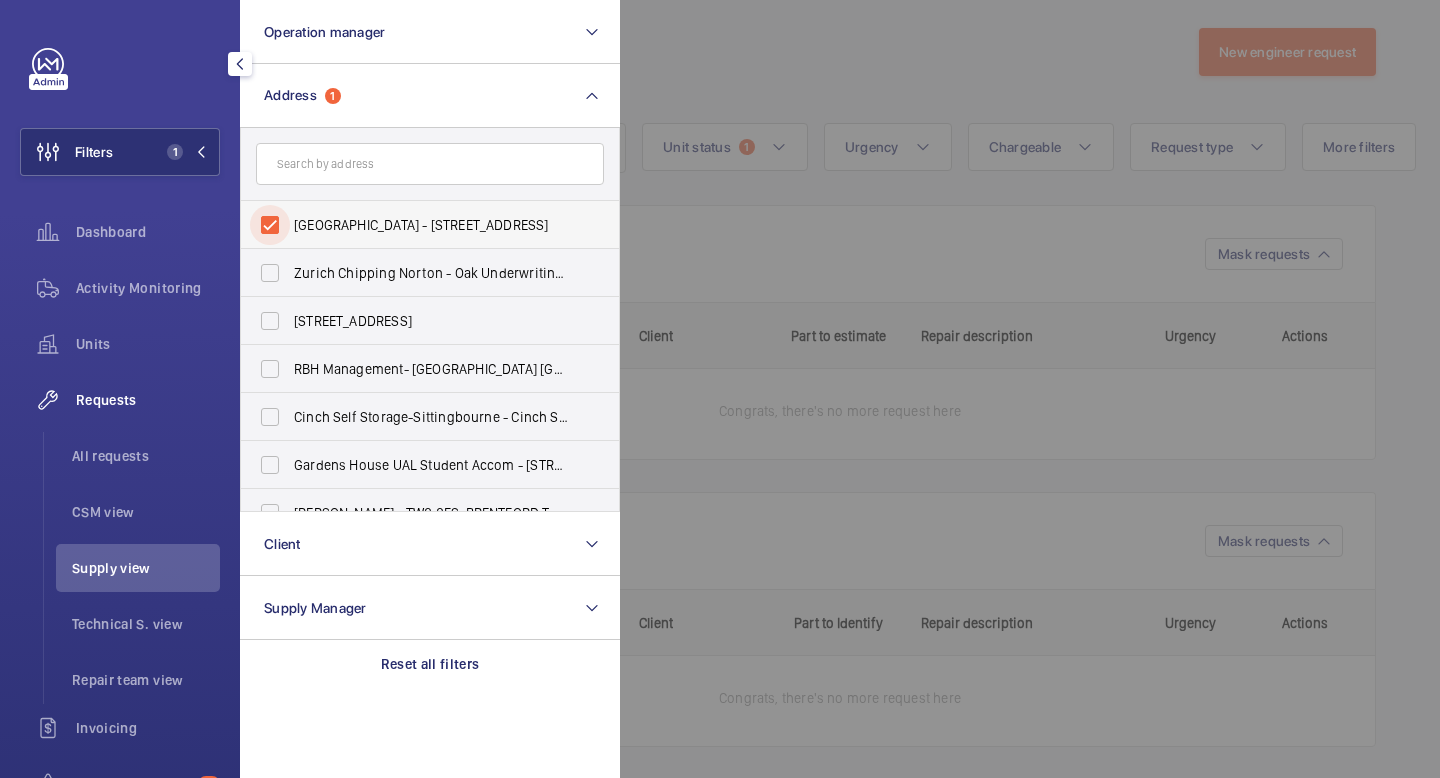 click on "[GEOGRAPHIC_DATA] - [STREET_ADDRESS]" at bounding box center [270, 225] 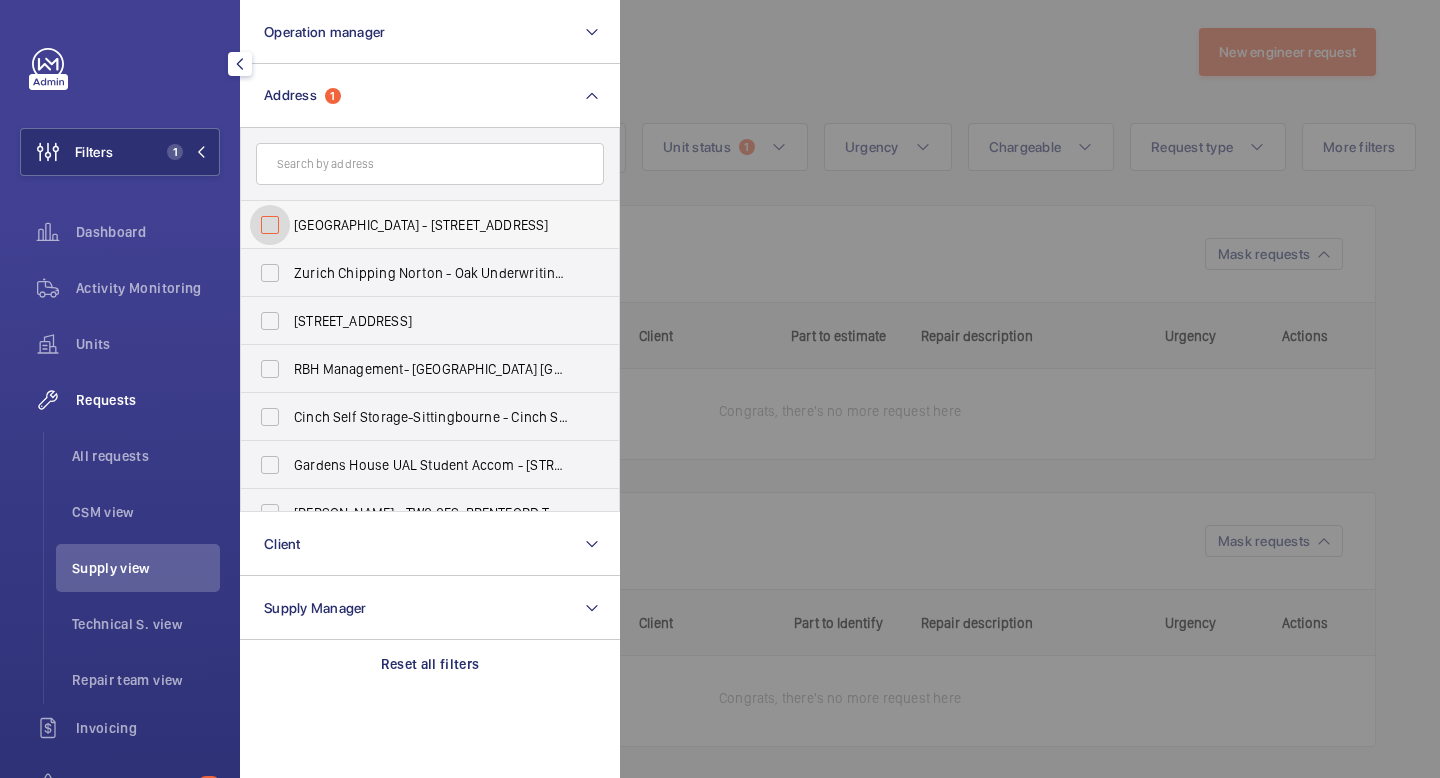 checkbox on "false" 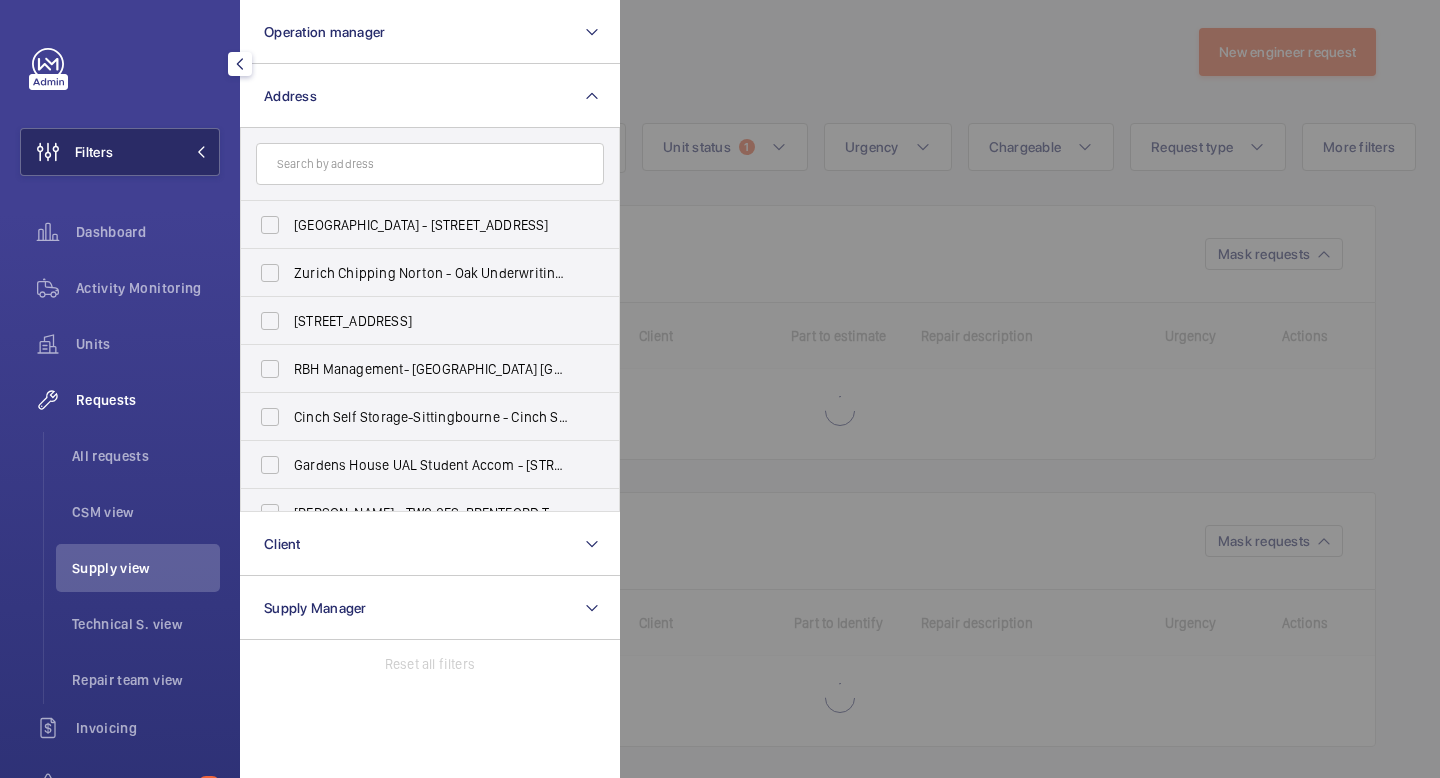 click 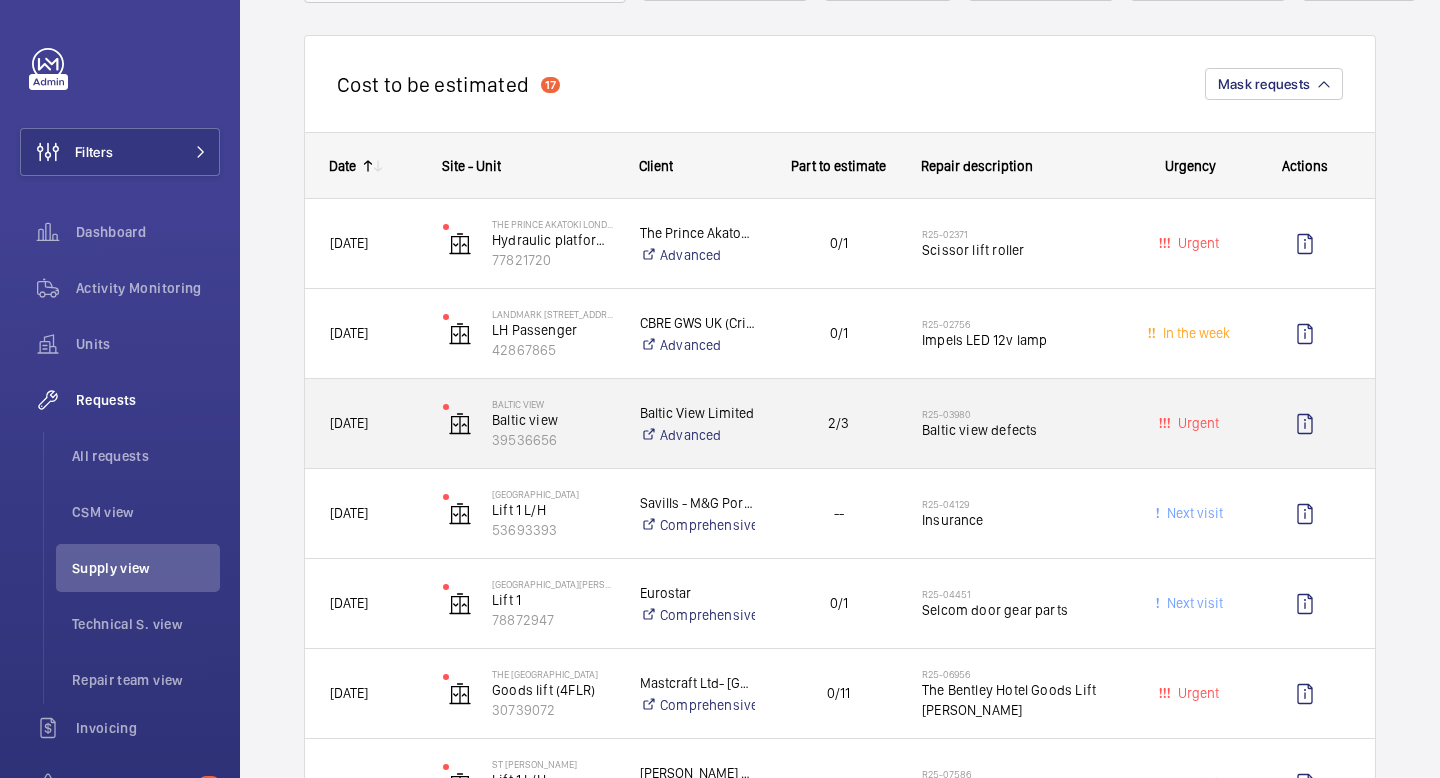 scroll, scrollTop: 0, scrollLeft: 0, axis: both 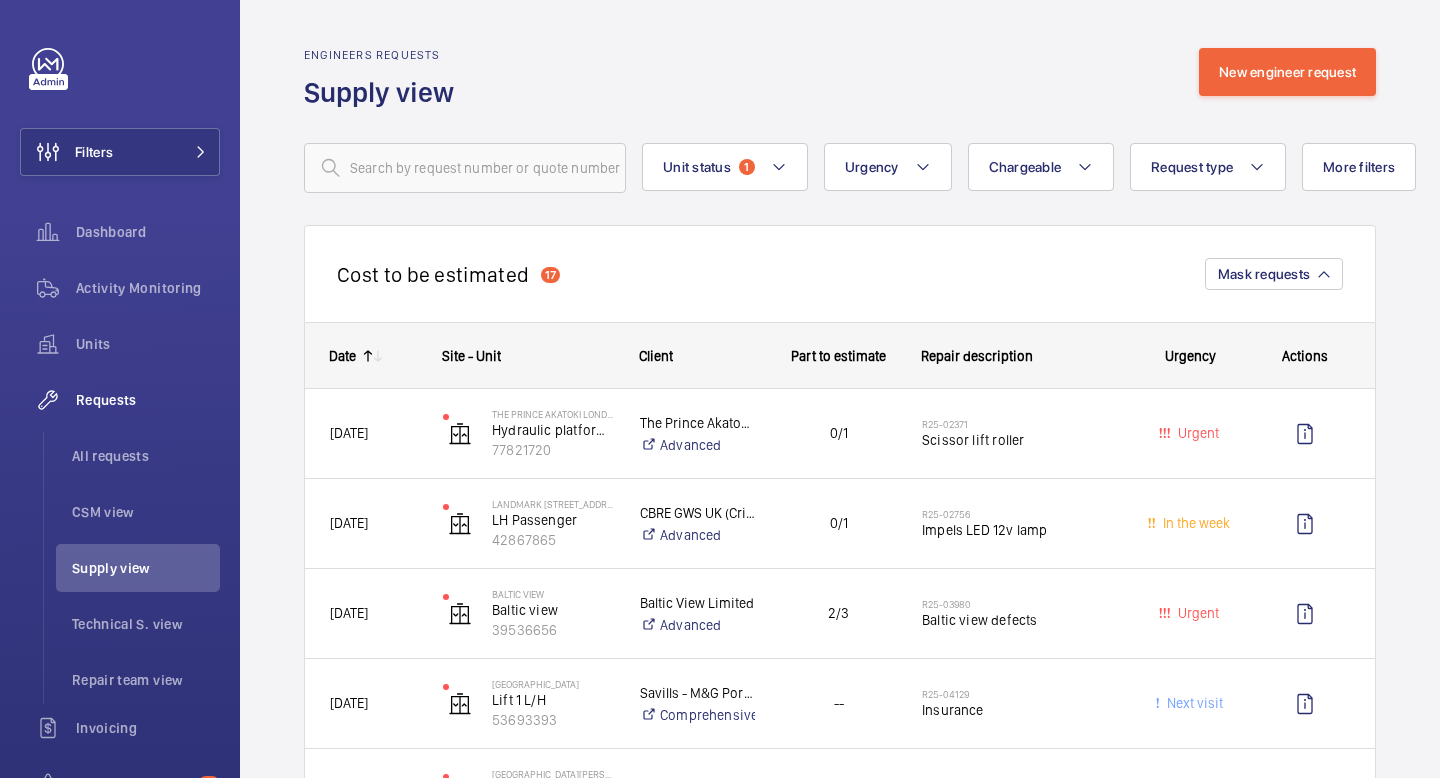click 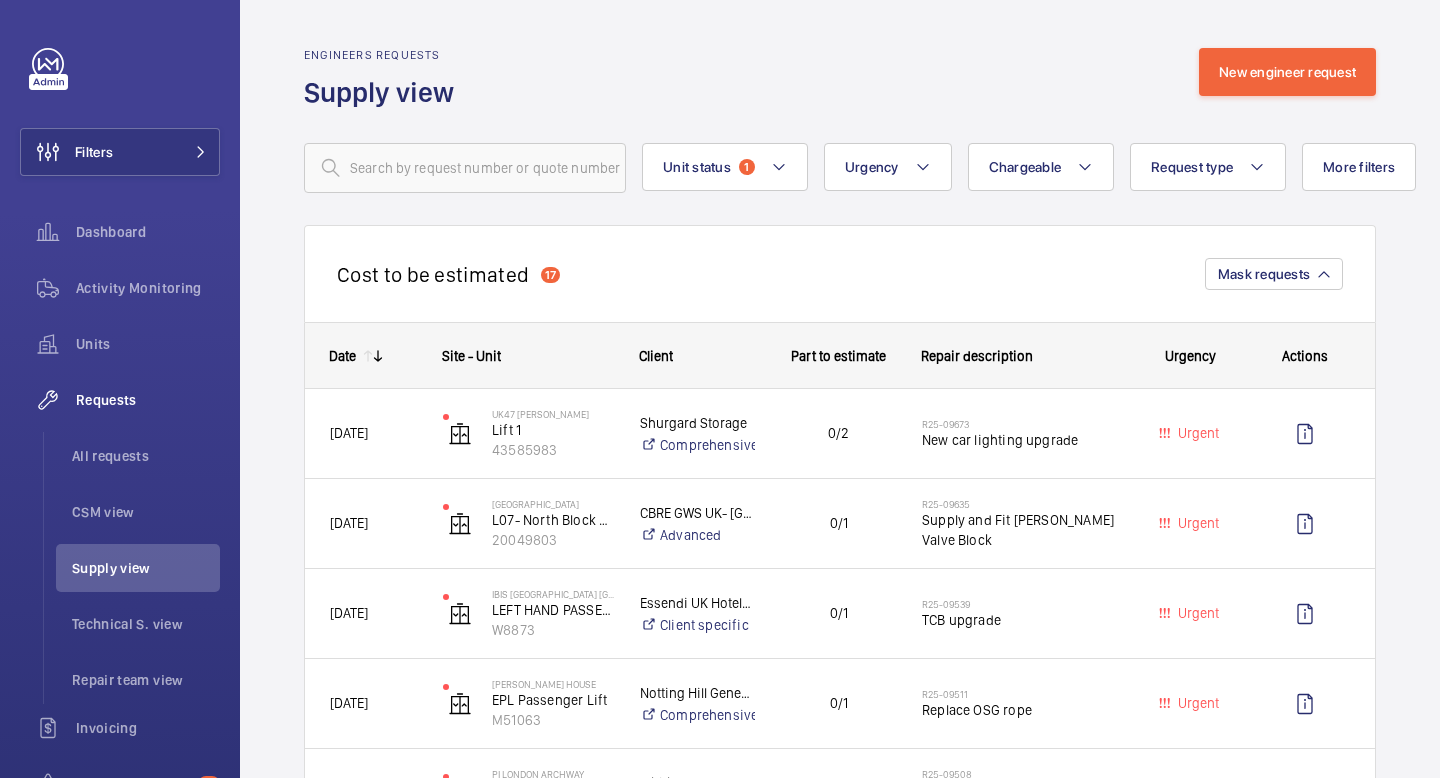 click 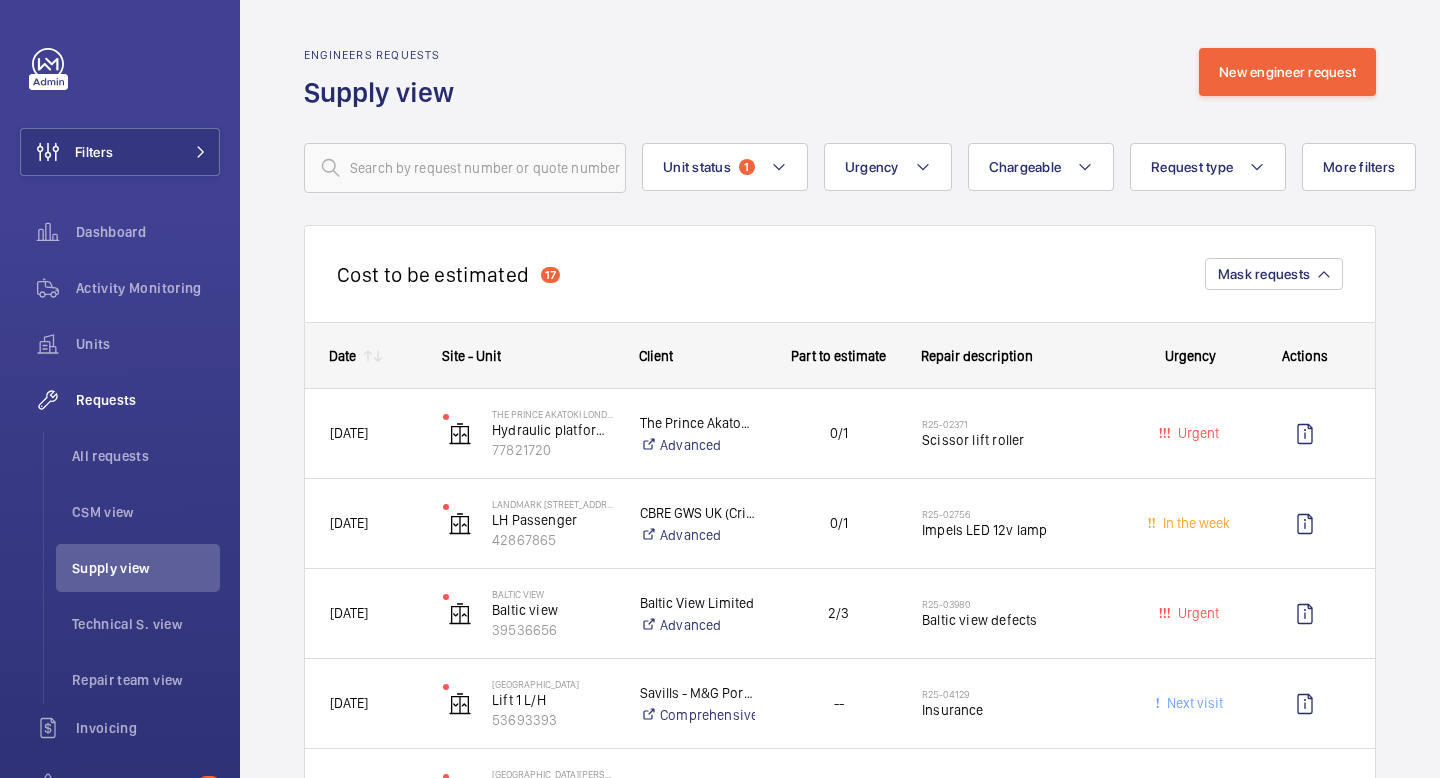 click 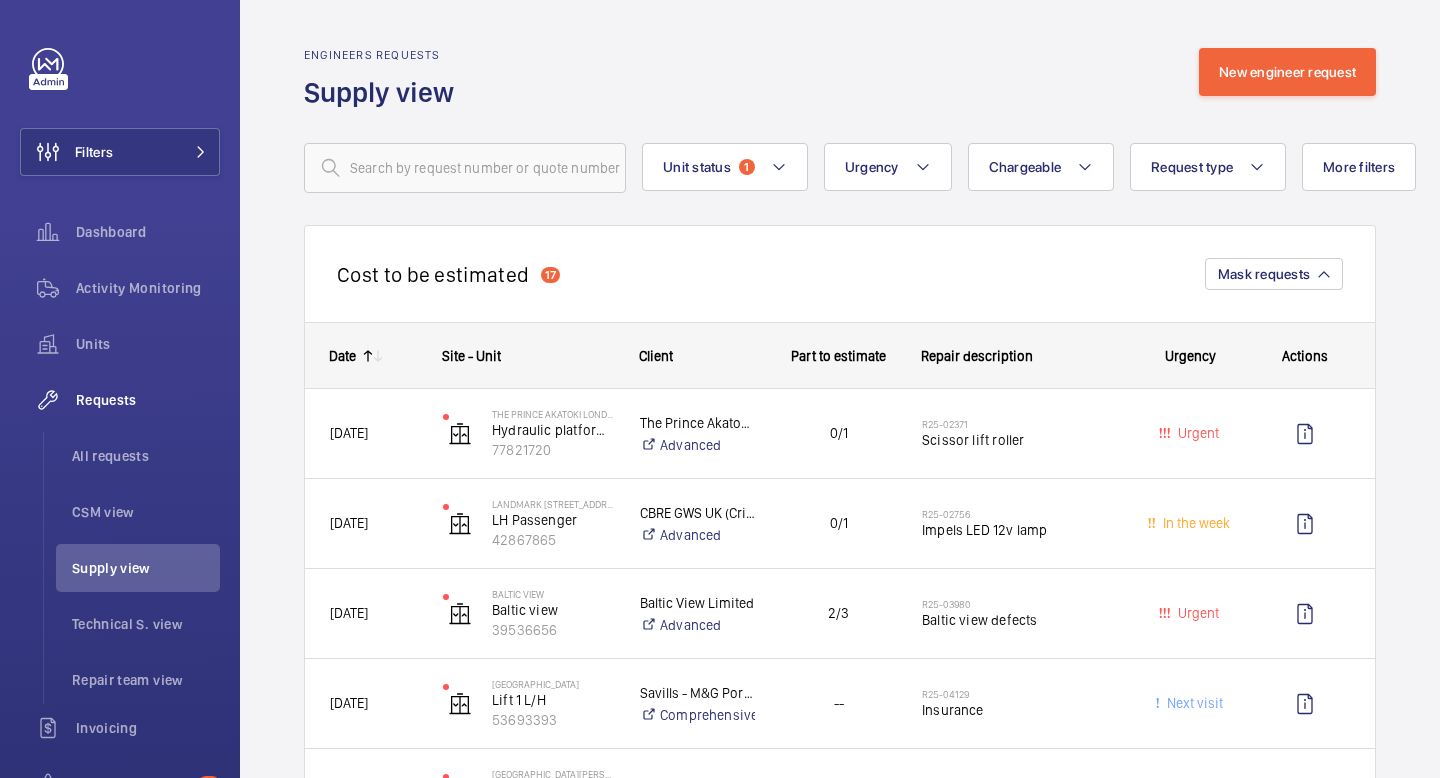 click 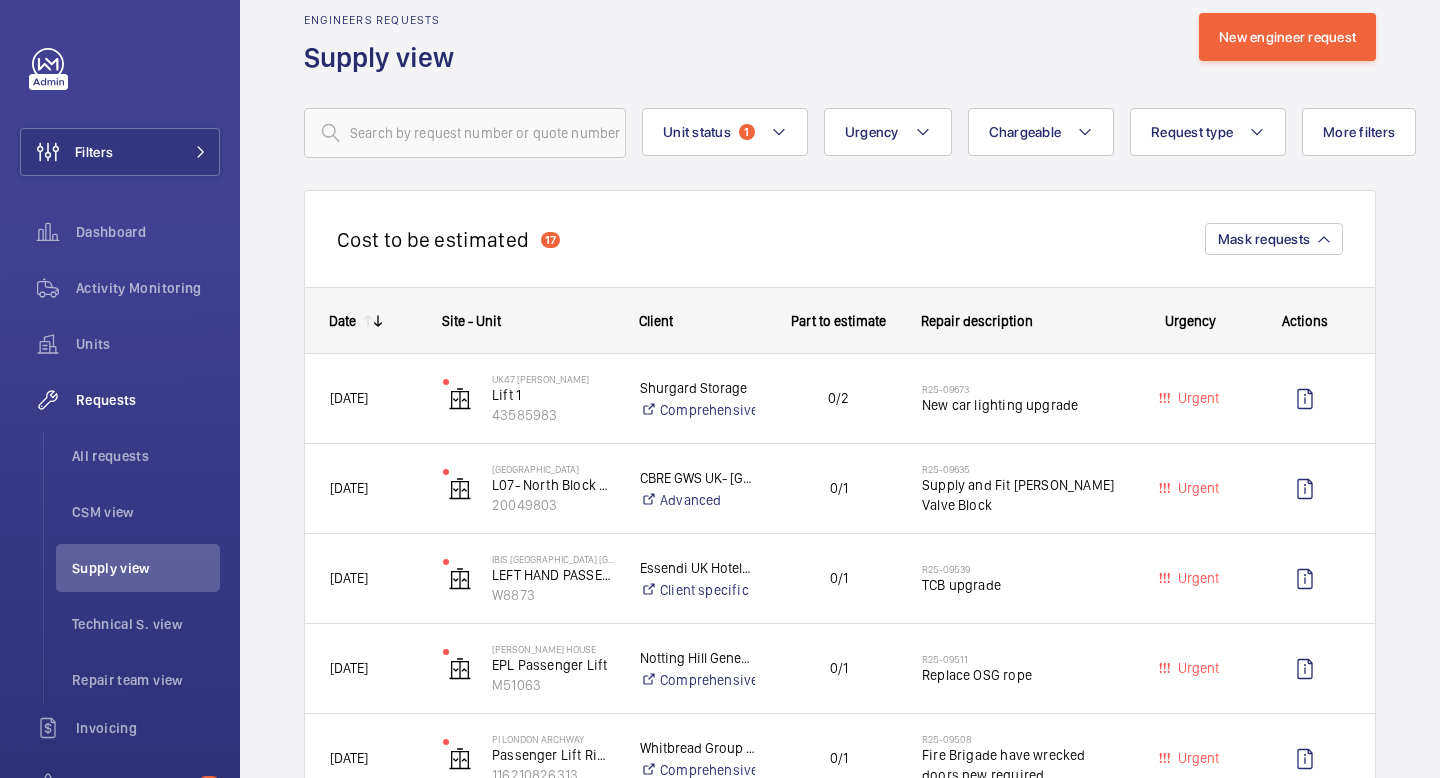 scroll, scrollTop: 0, scrollLeft: 0, axis: both 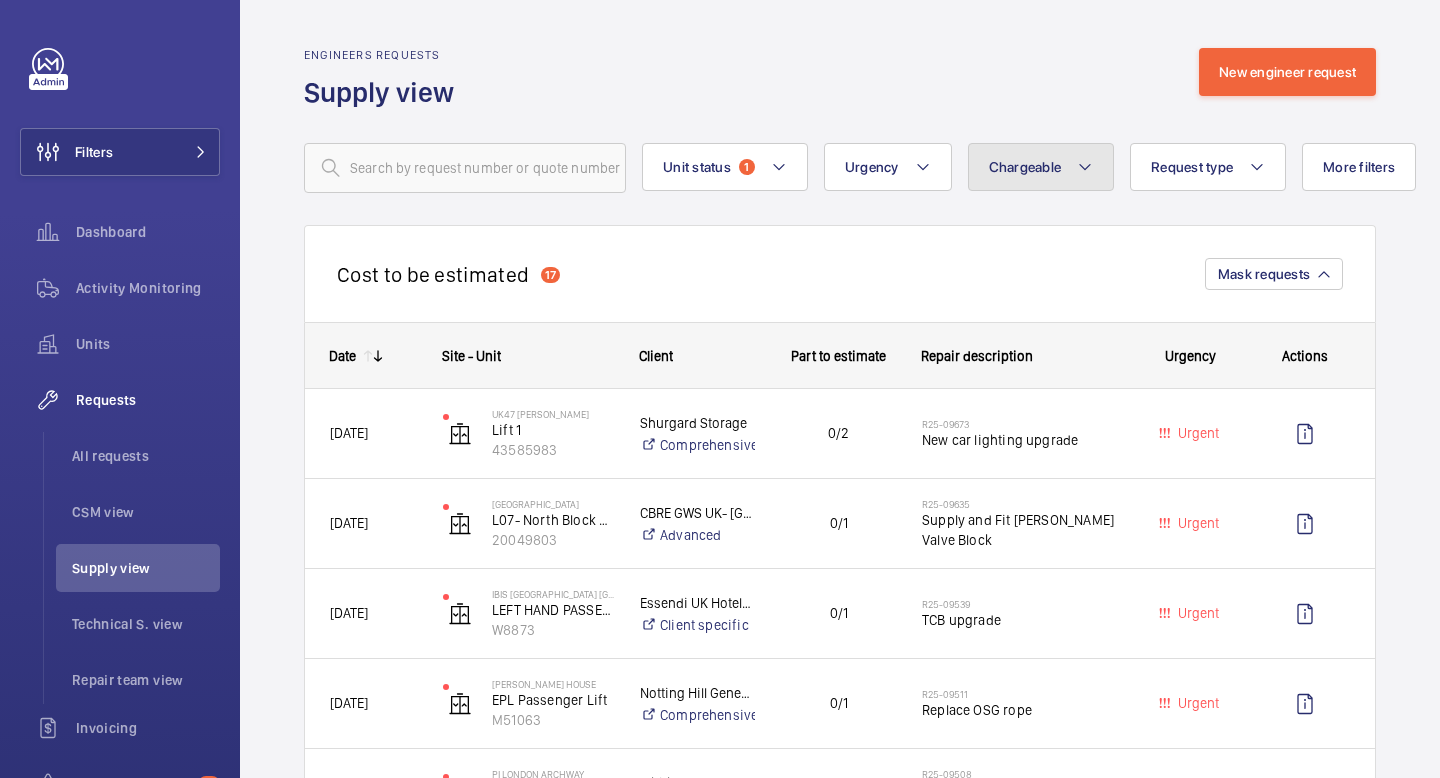 click on "Chargeable" 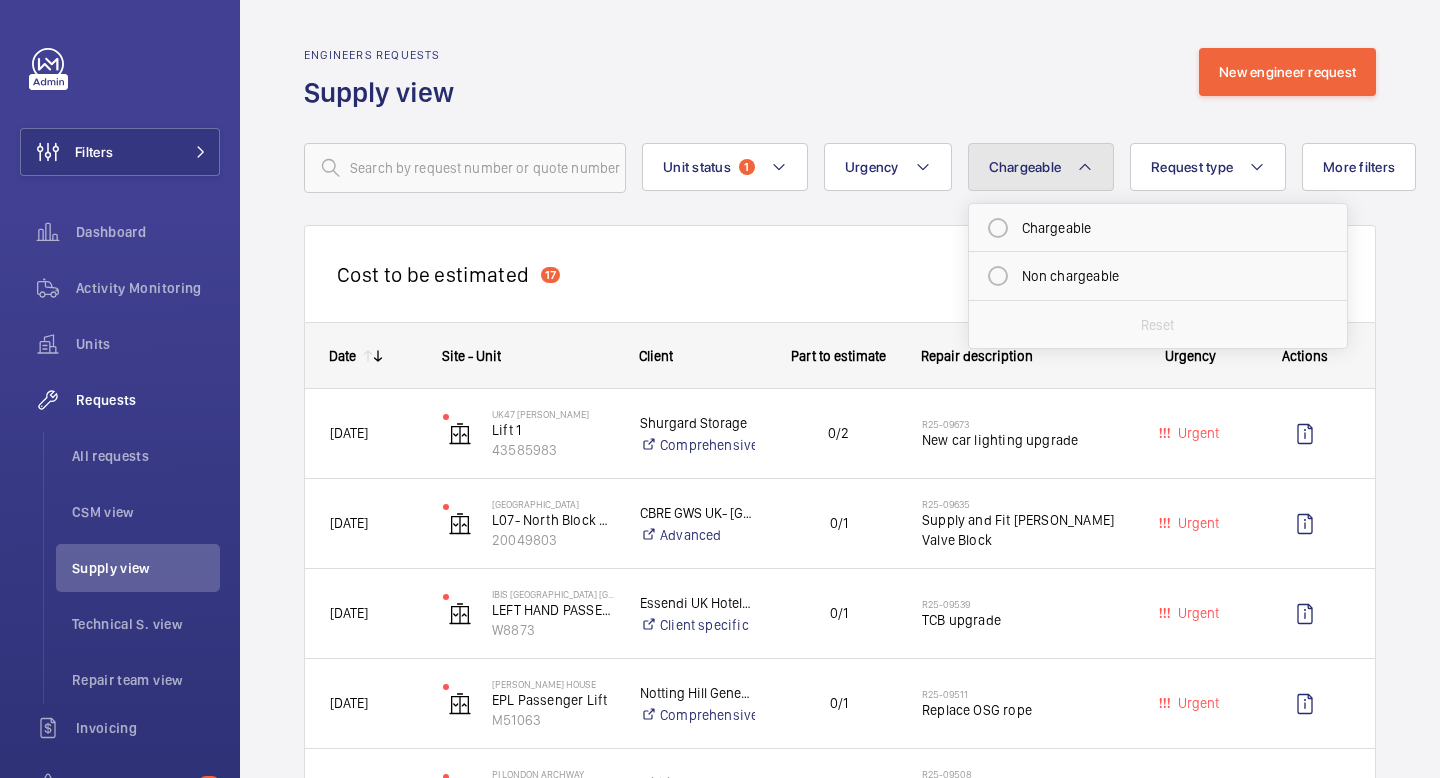 click on "Chargeable" 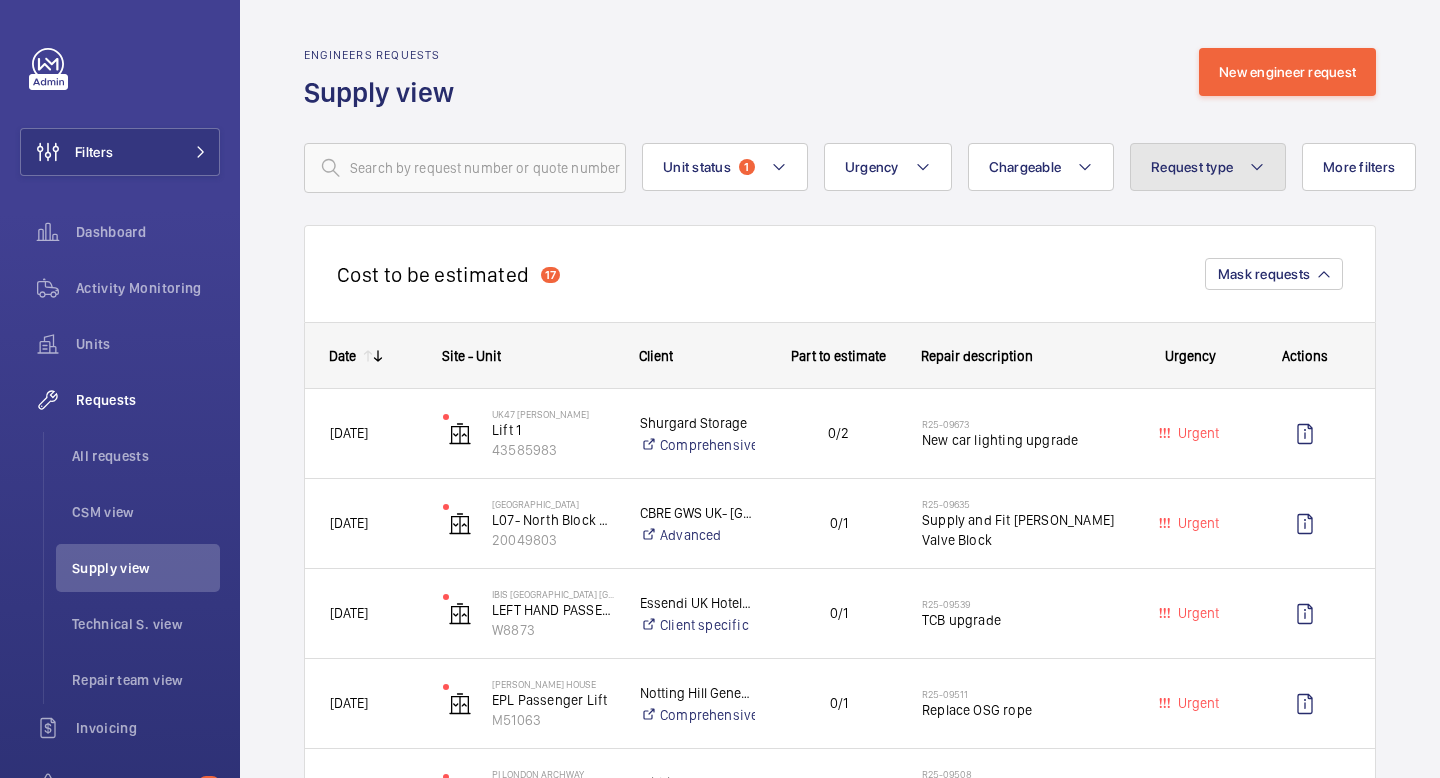 click on "Request type" 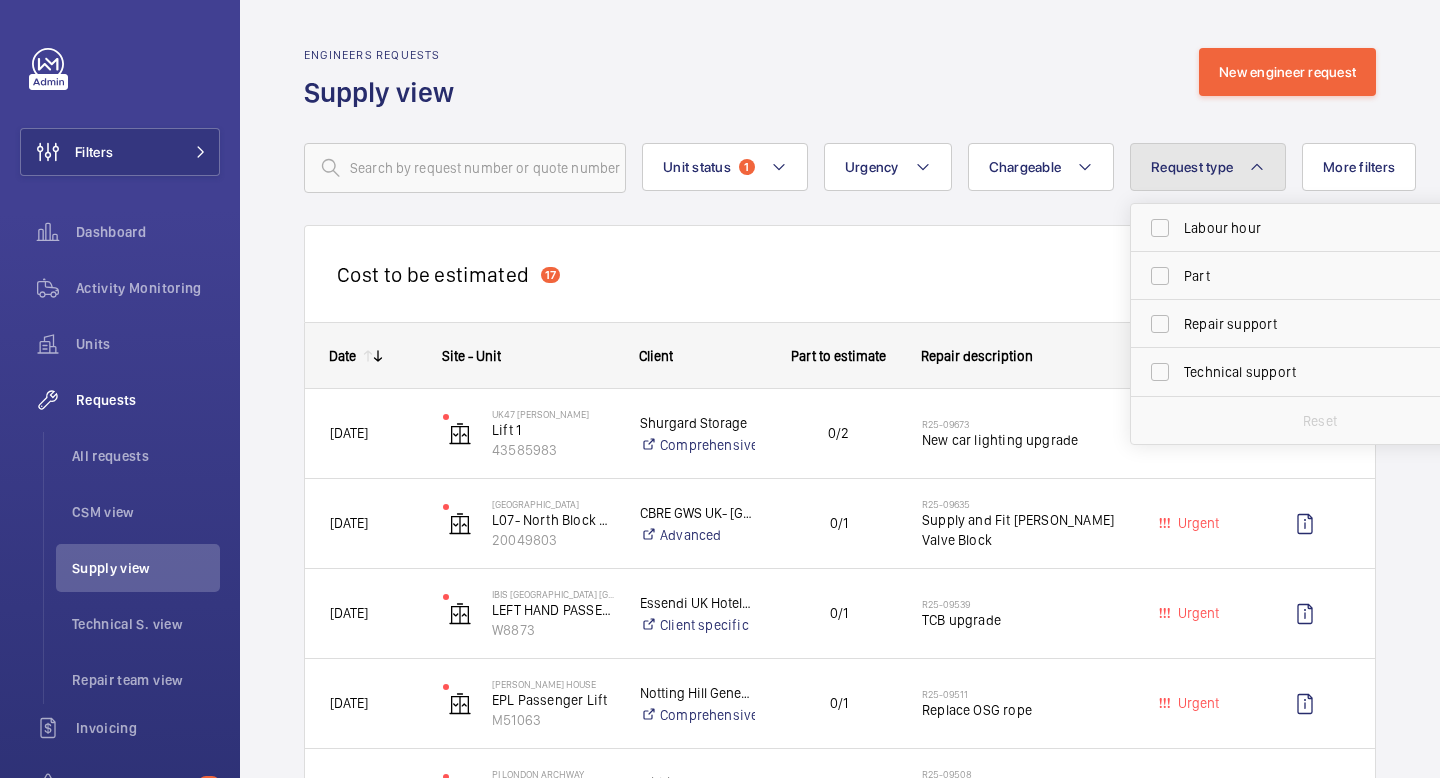 click on "Request type" 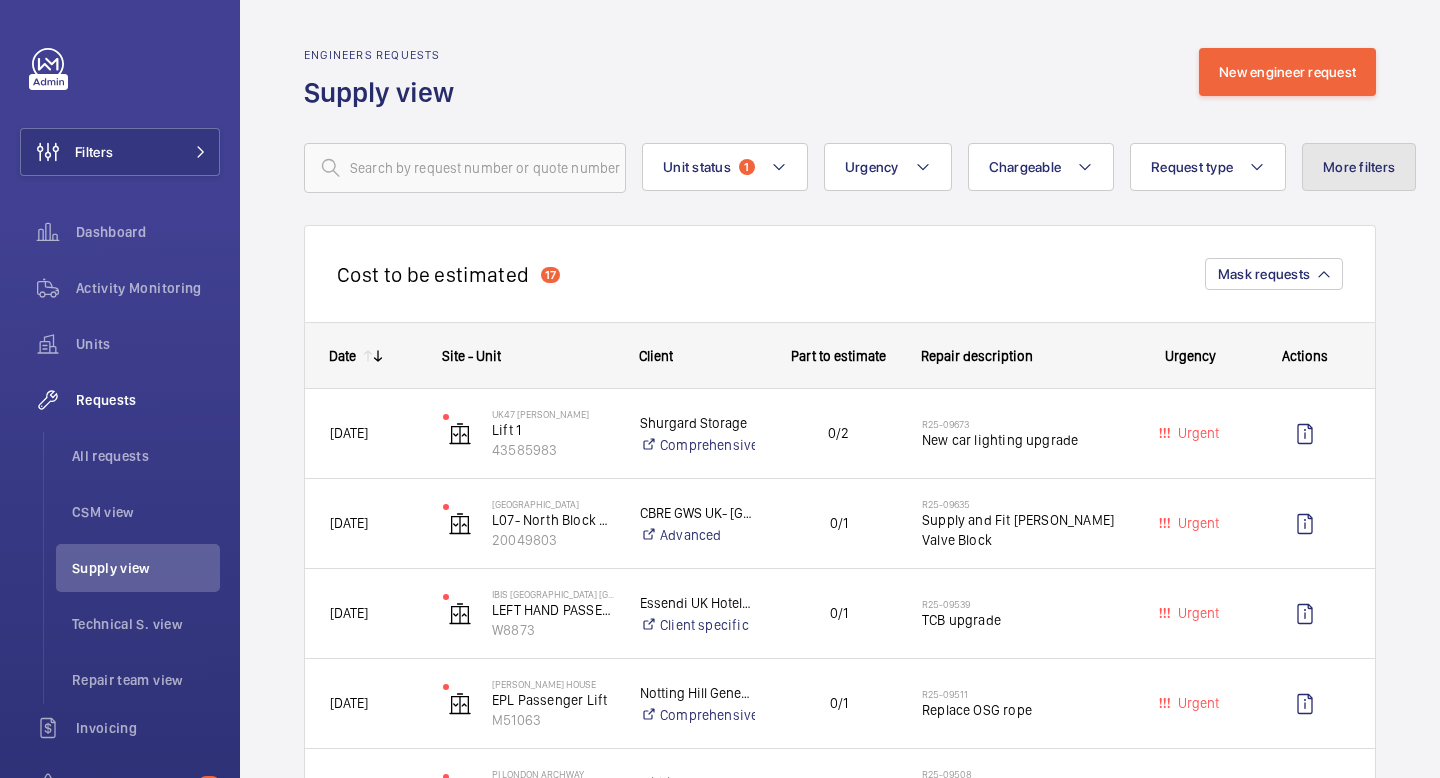 click on "More filters" 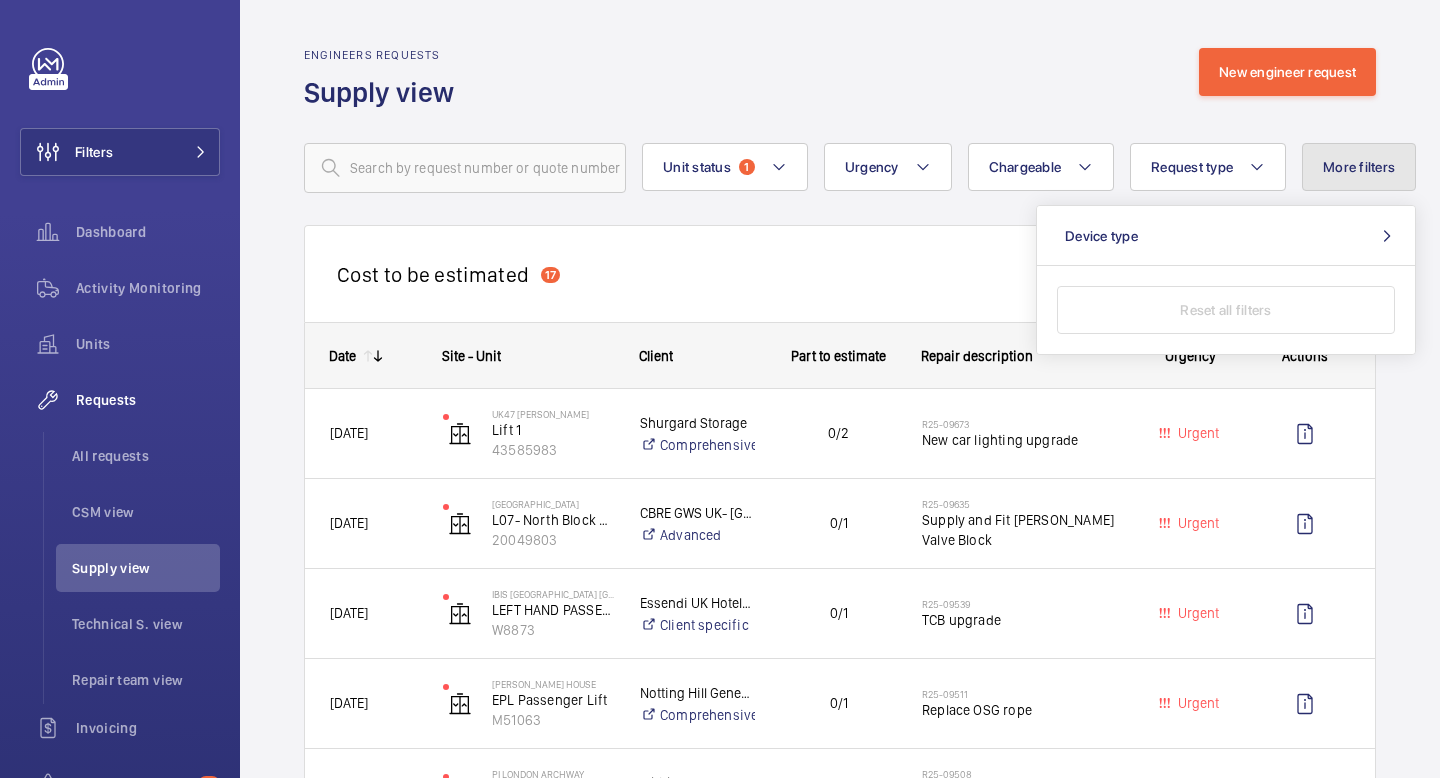 click on "More filters" 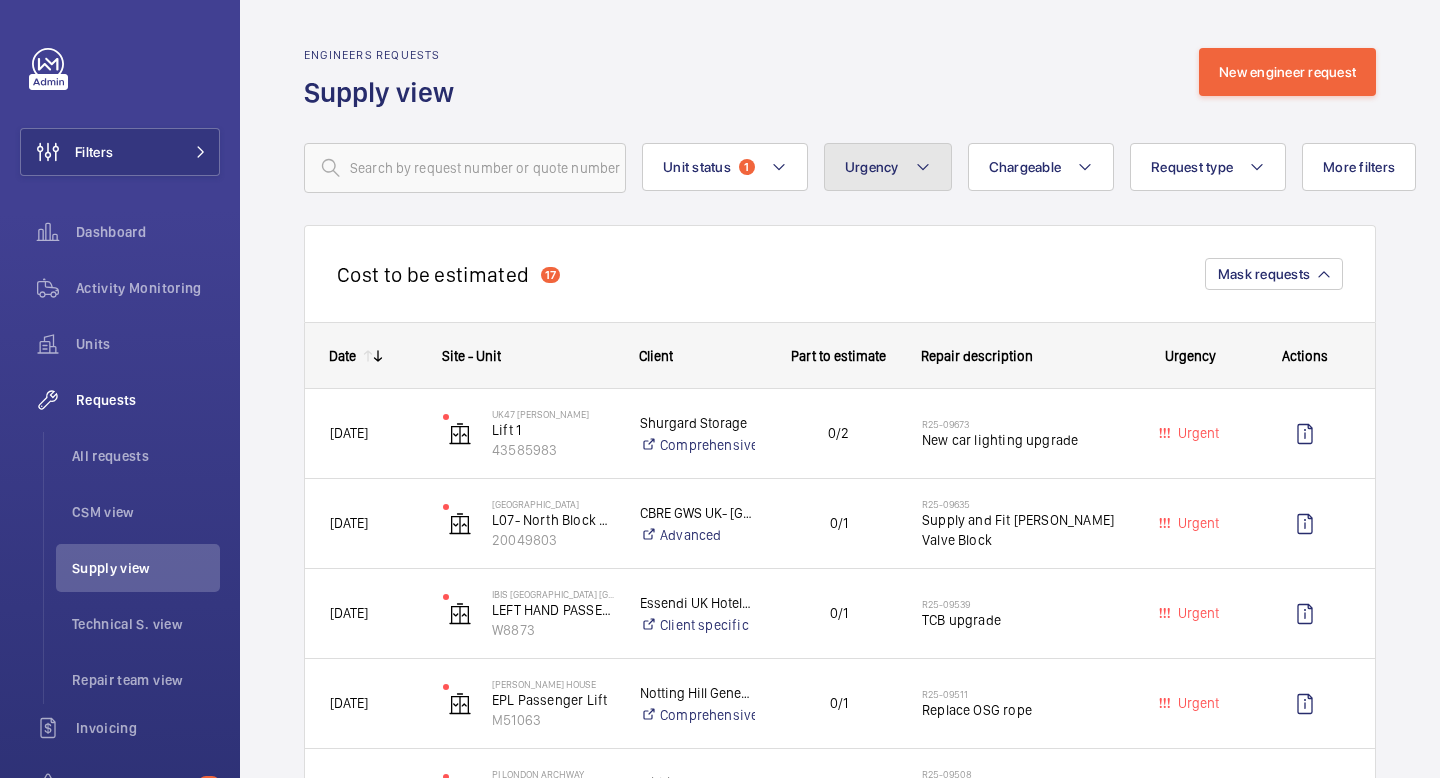 click on "Urgency" 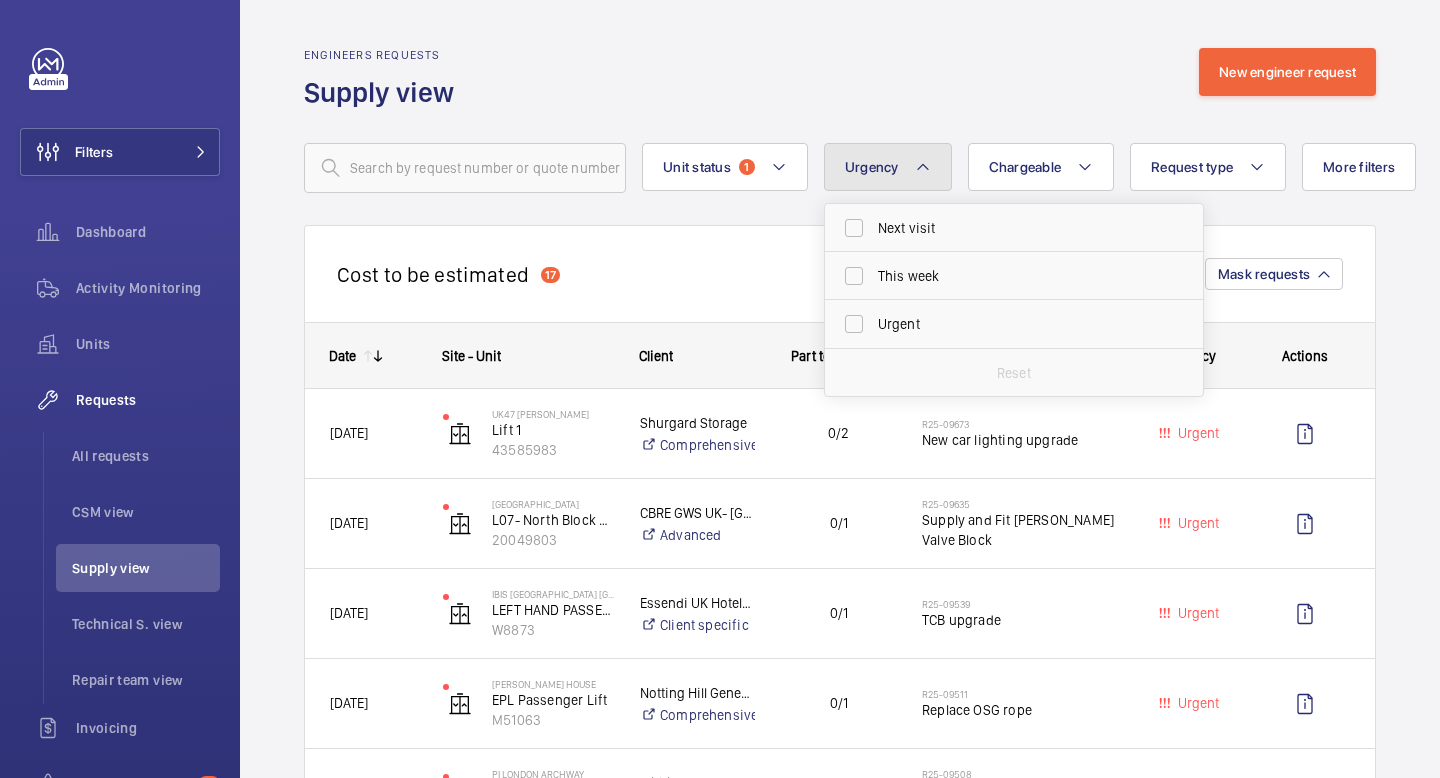 click on "Urgency" 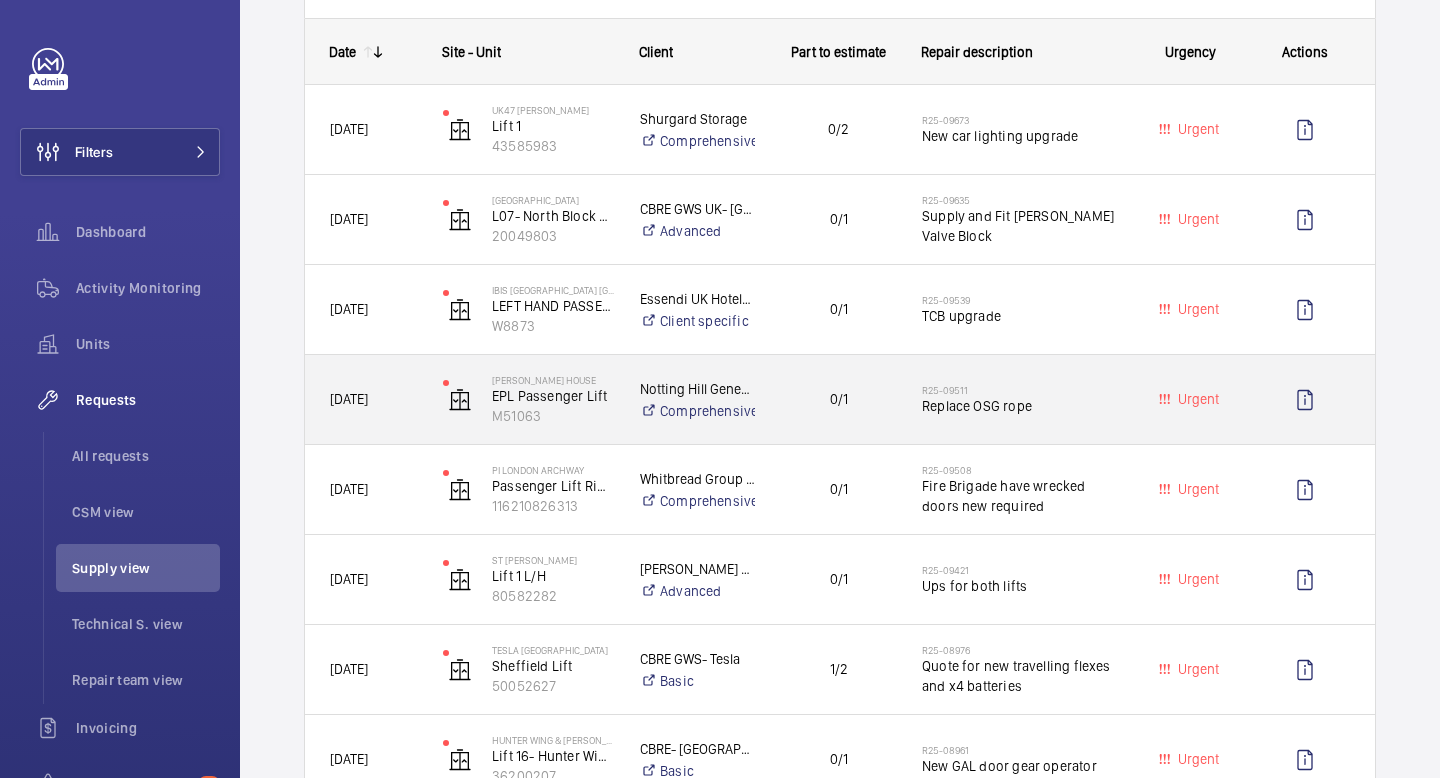 scroll, scrollTop: 303, scrollLeft: 0, axis: vertical 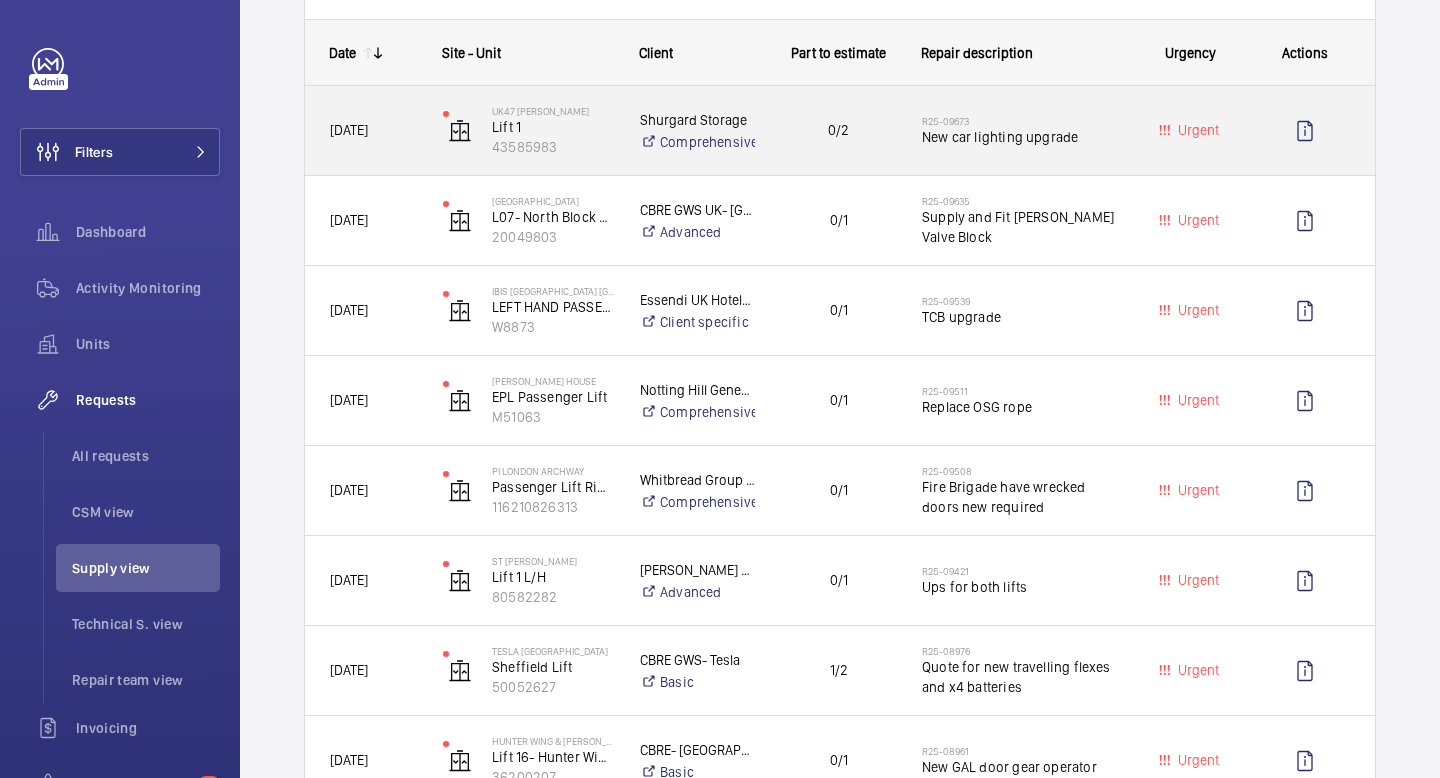 click on "Shurgard Storage" 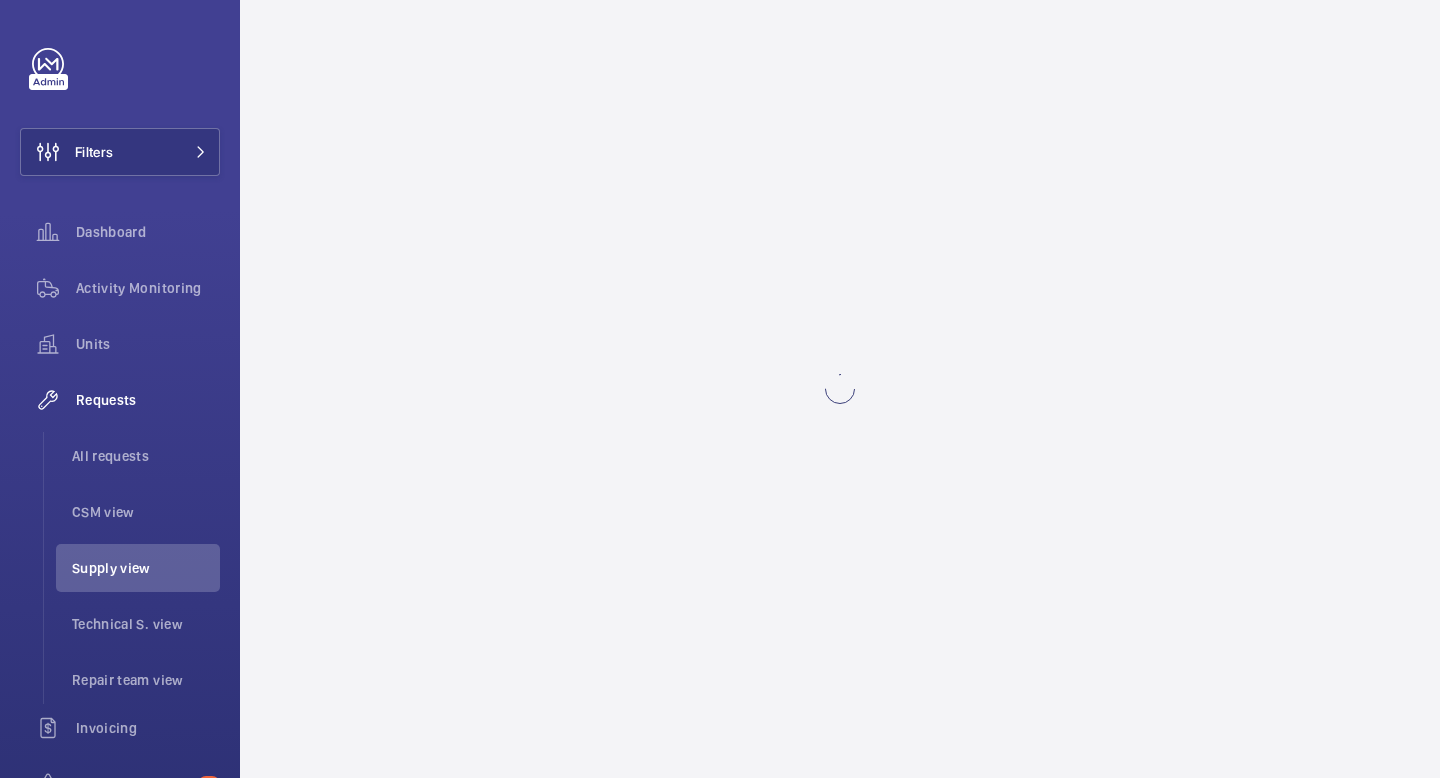 scroll, scrollTop: 0, scrollLeft: 0, axis: both 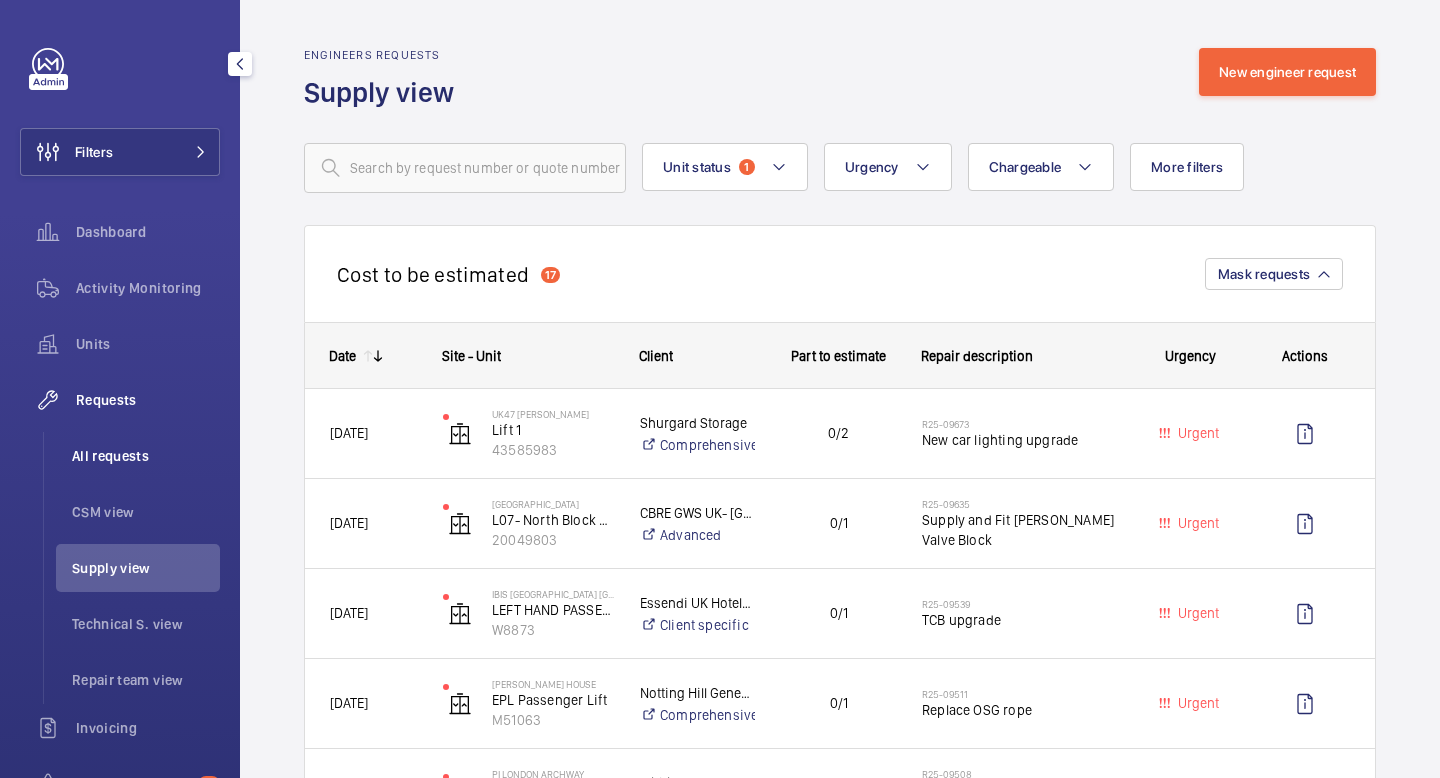 click on "All requests" 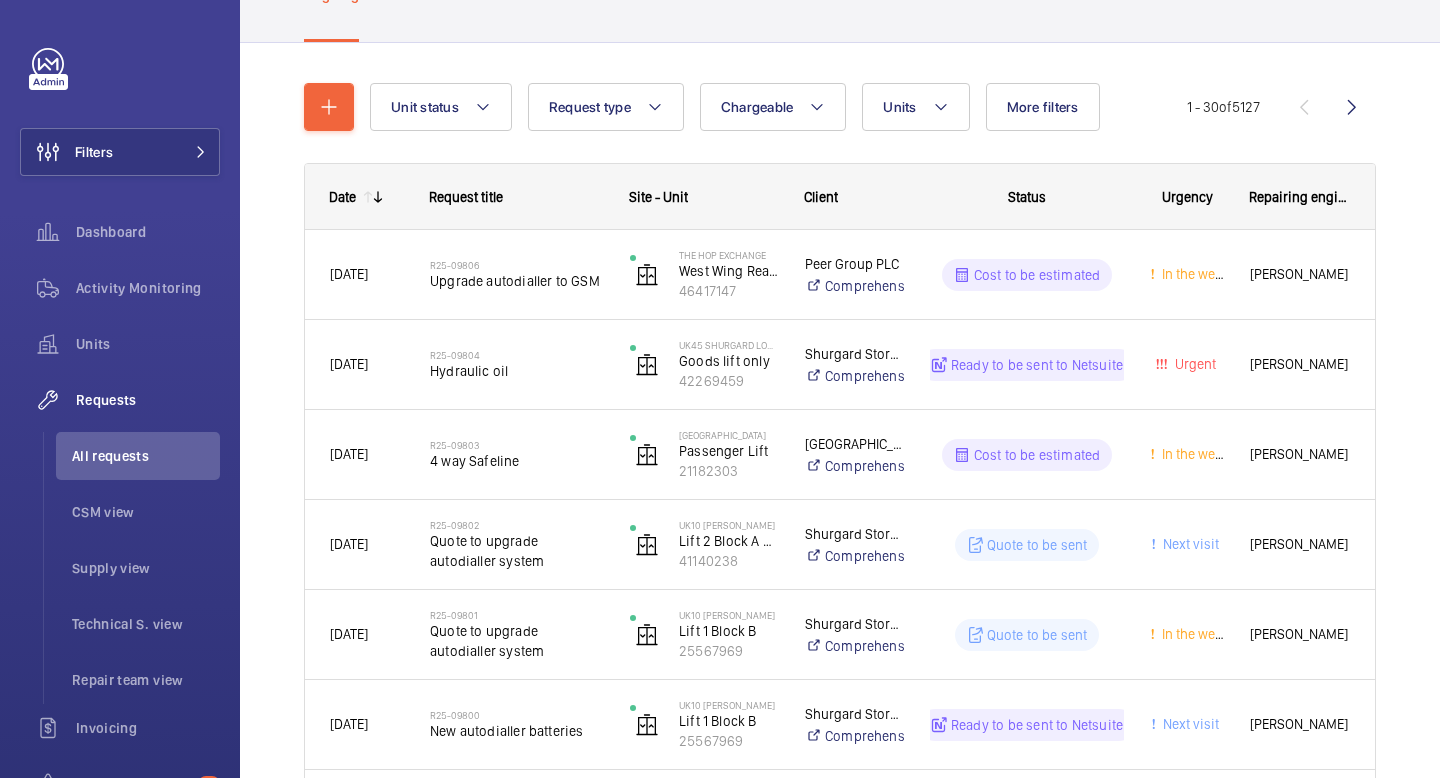scroll, scrollTop: 0, scrollLeft: 0, axis: both 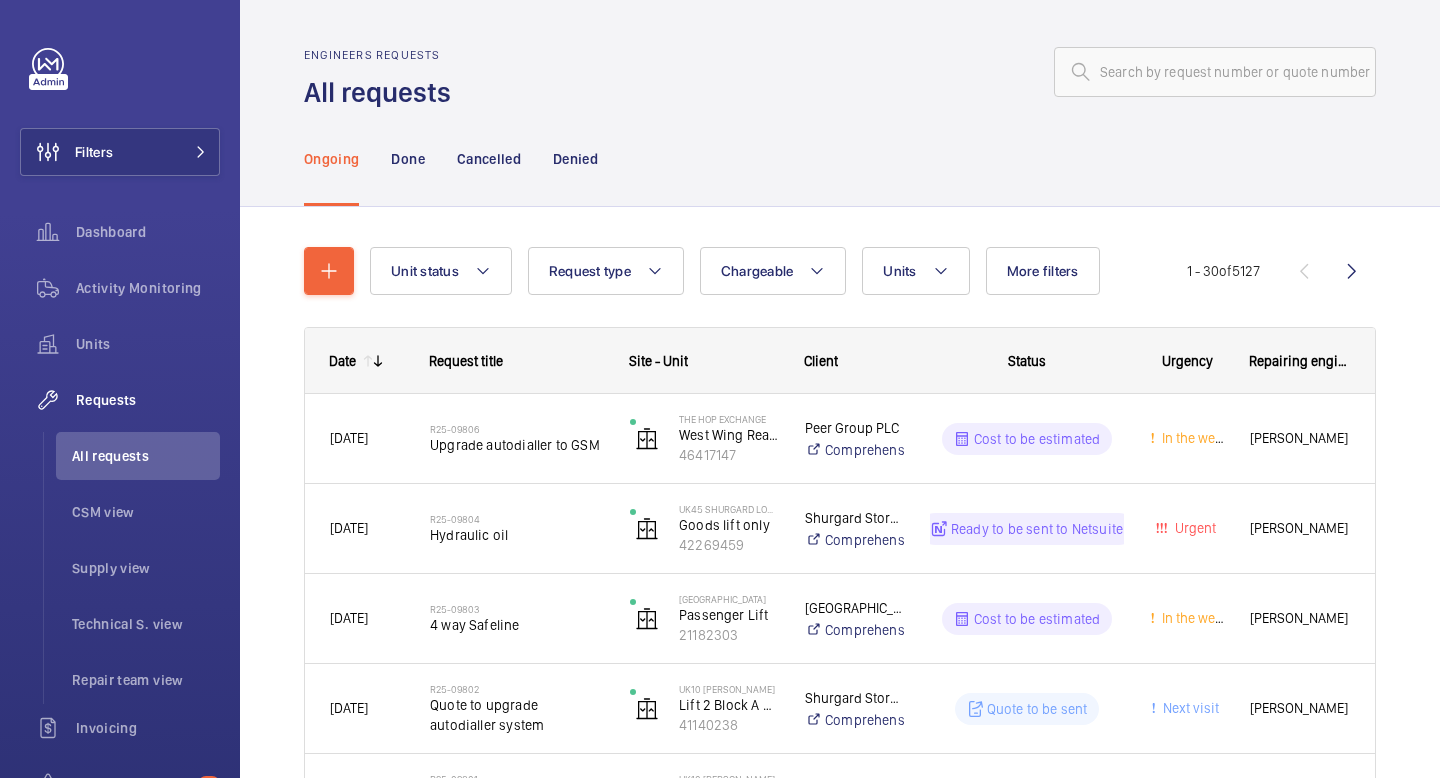 click 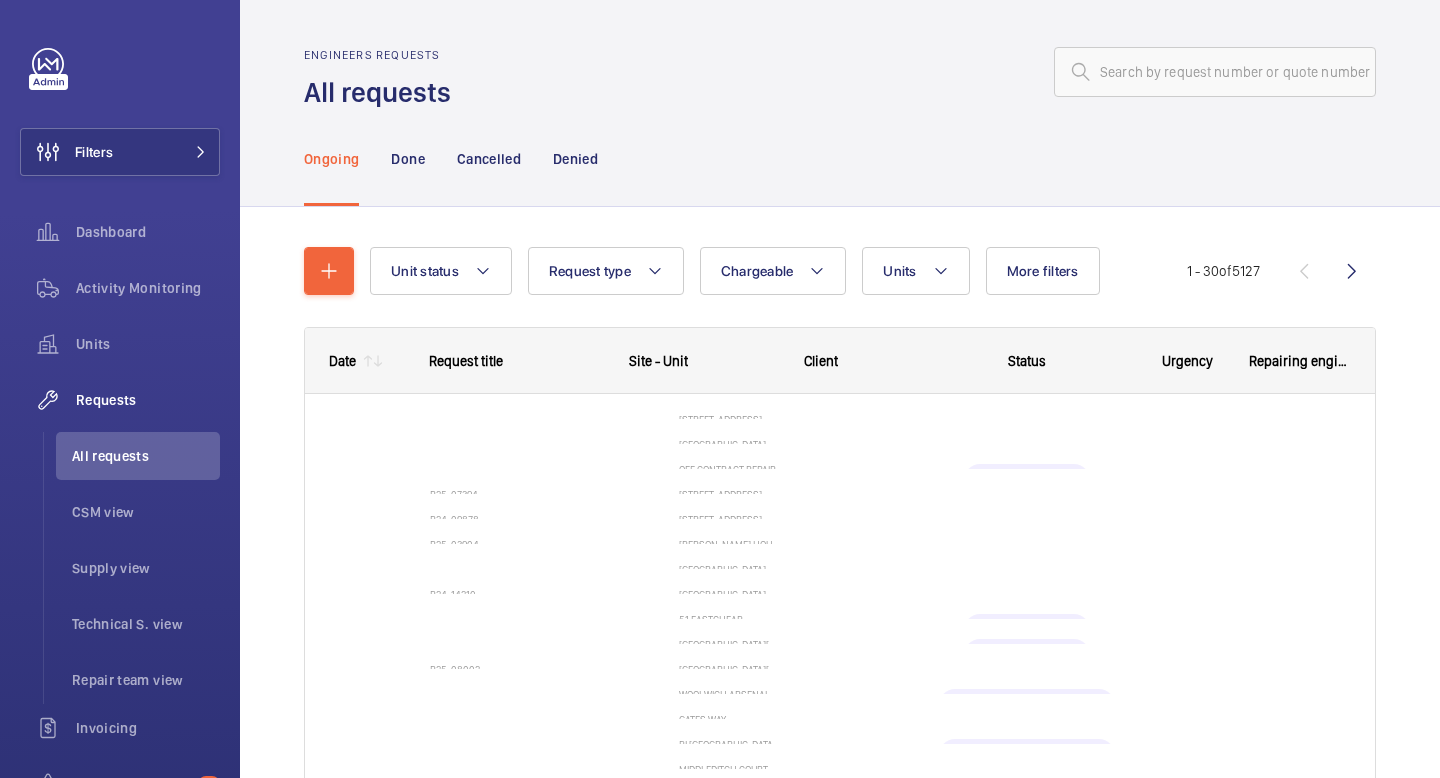 click 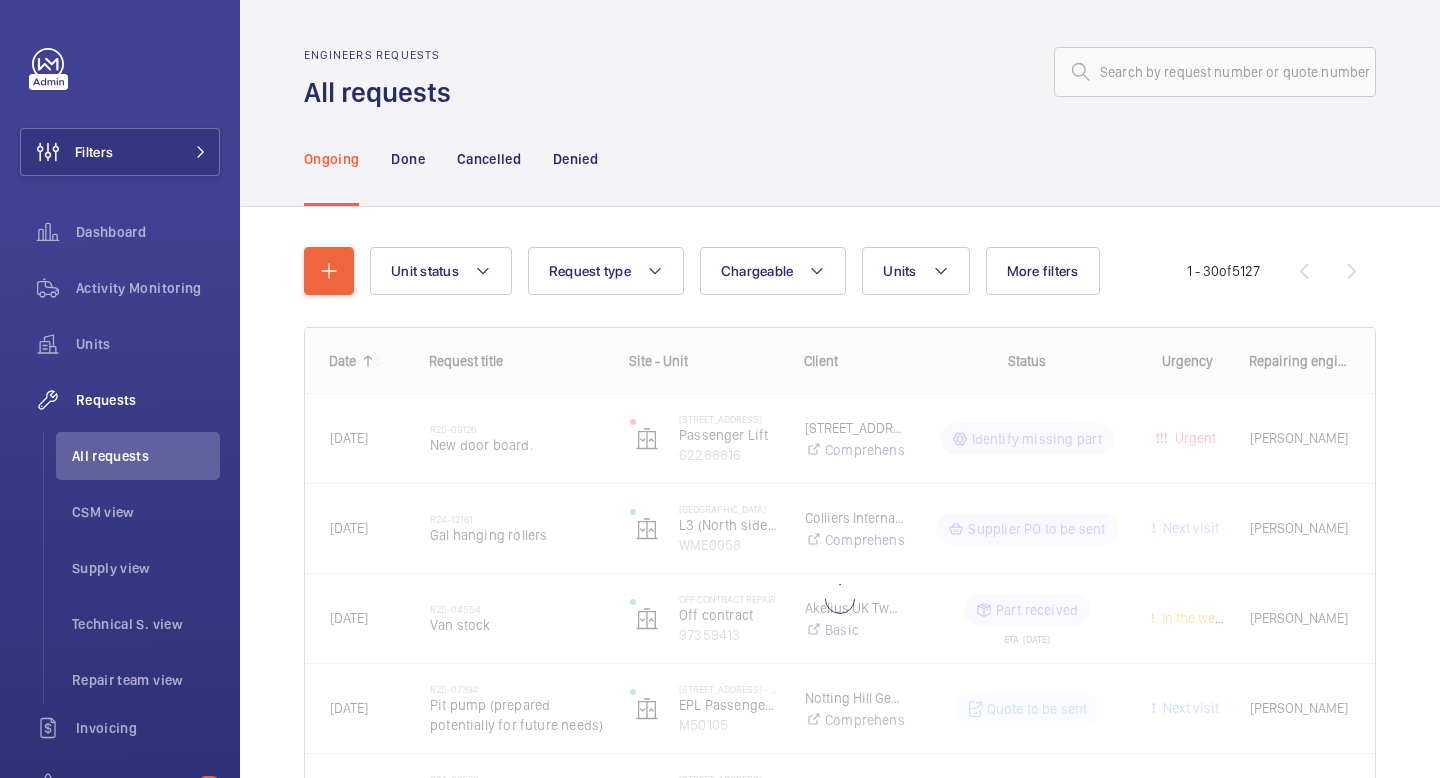 click on "Date
Request title
Site - Unit
Client" 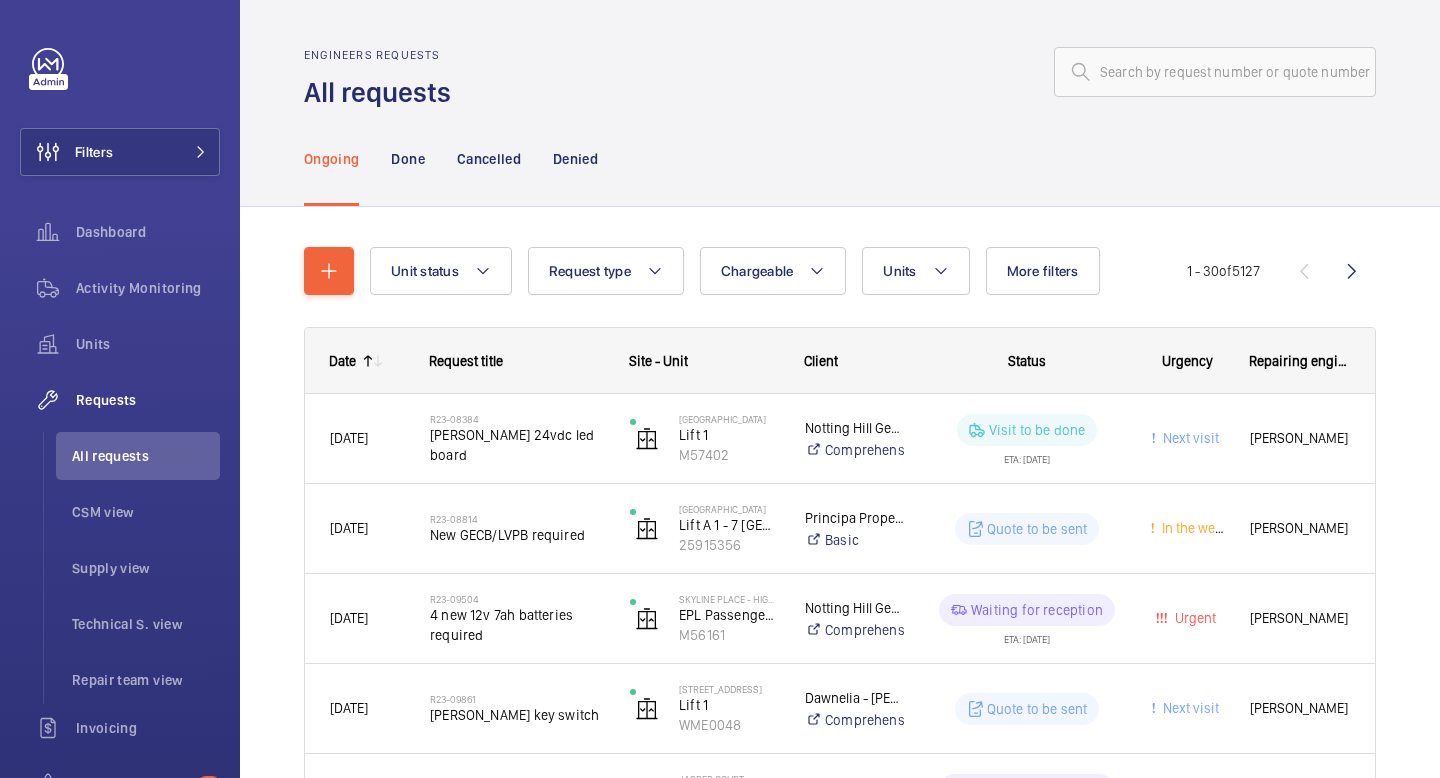 click 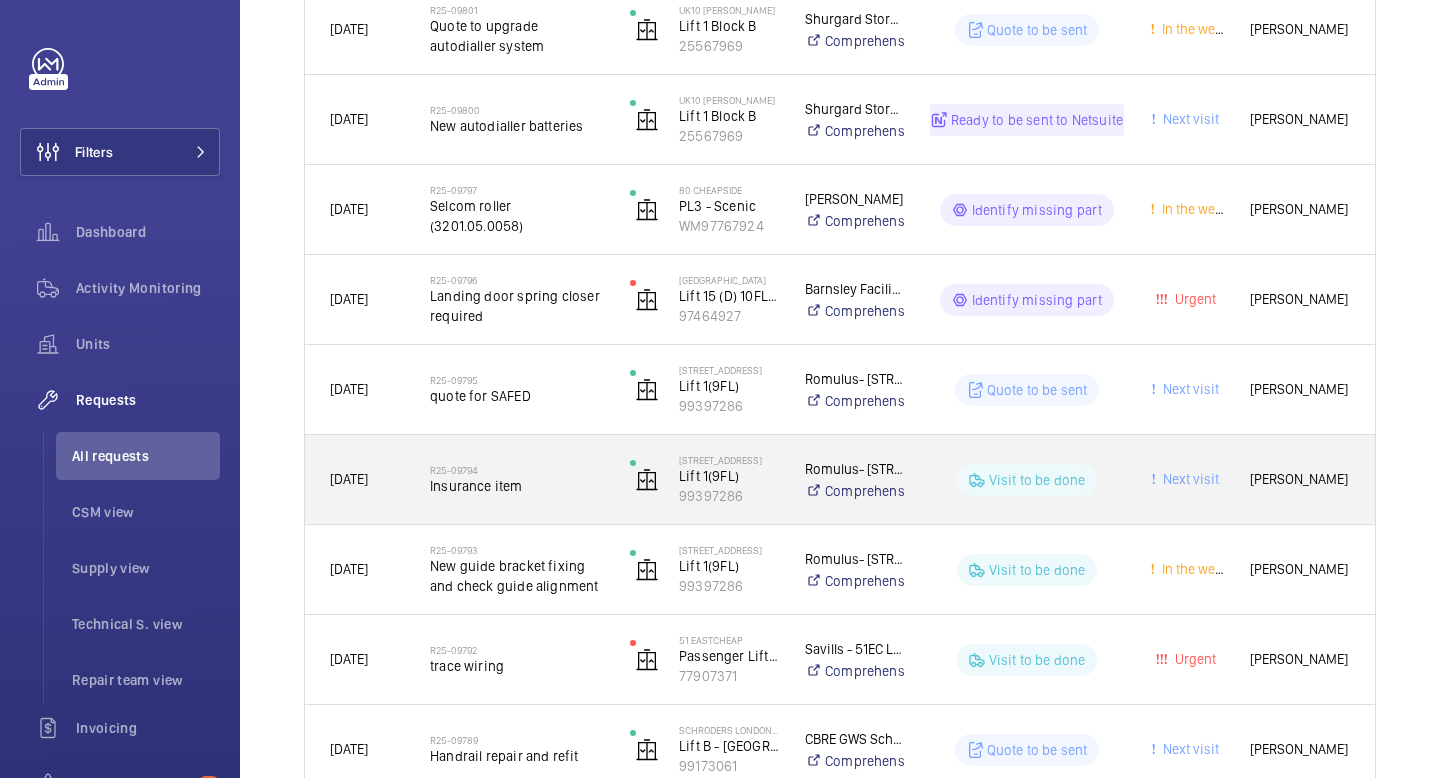 scroll, scrollTop: 0, scrollLeft: 0, axis: both 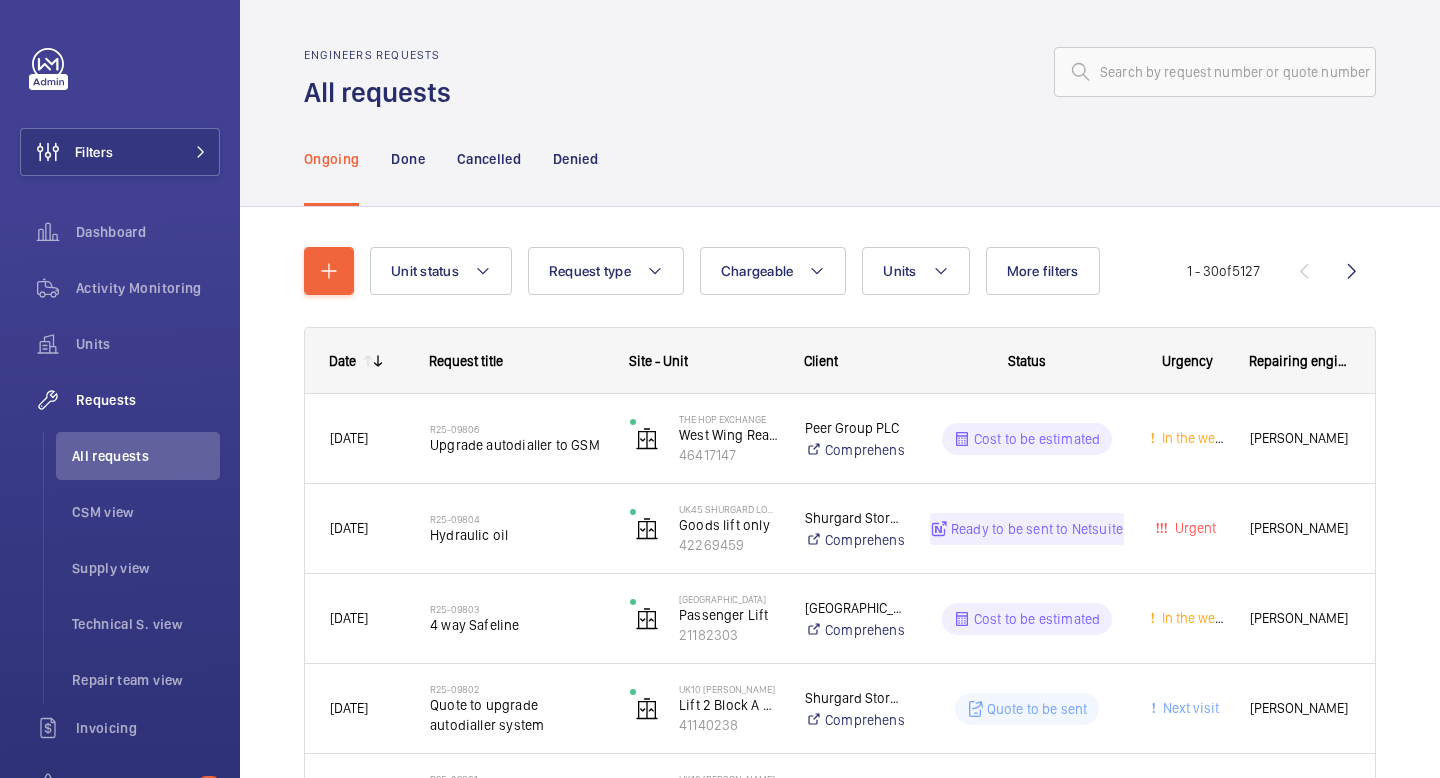 click 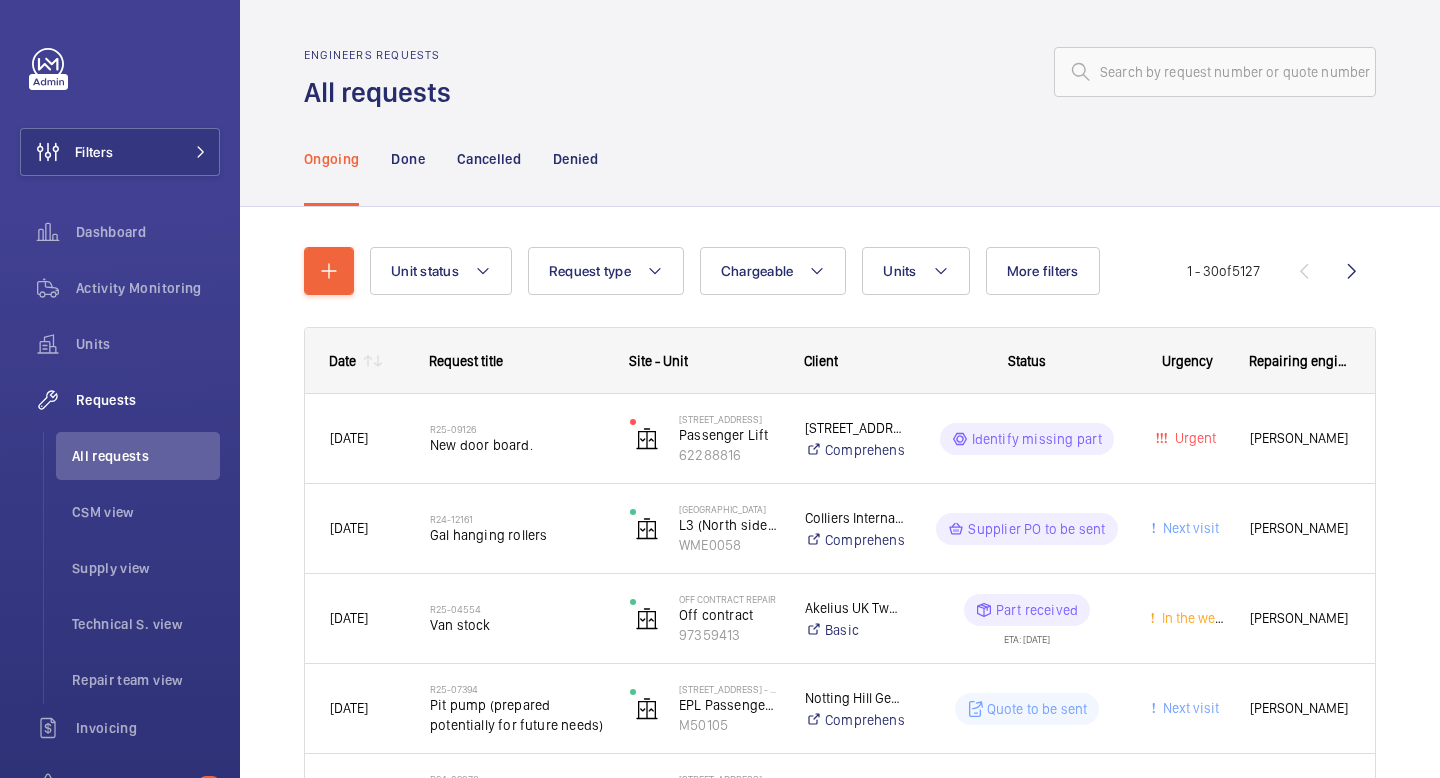 click 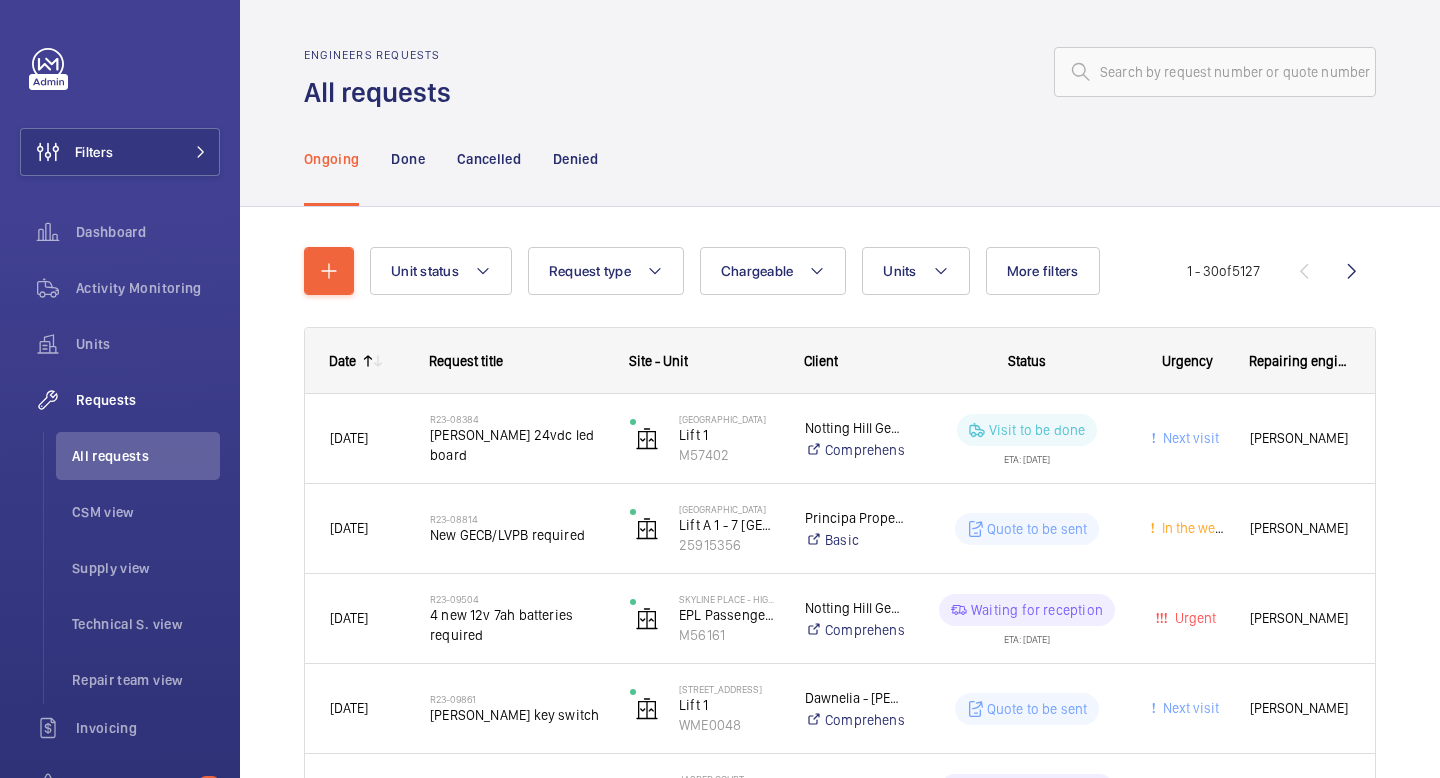 click 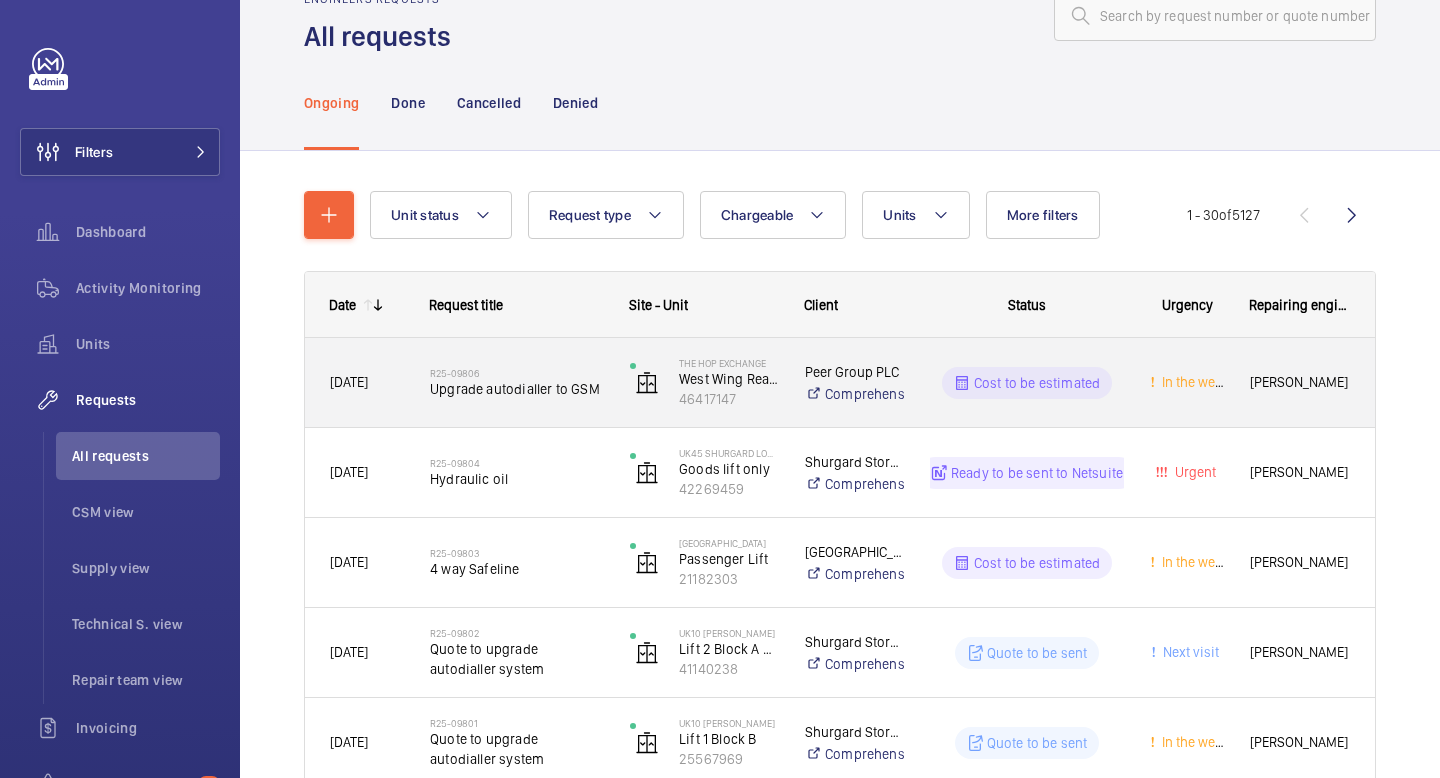 scroll, scrollTop: 0, scrollLeft: 0, axis: both 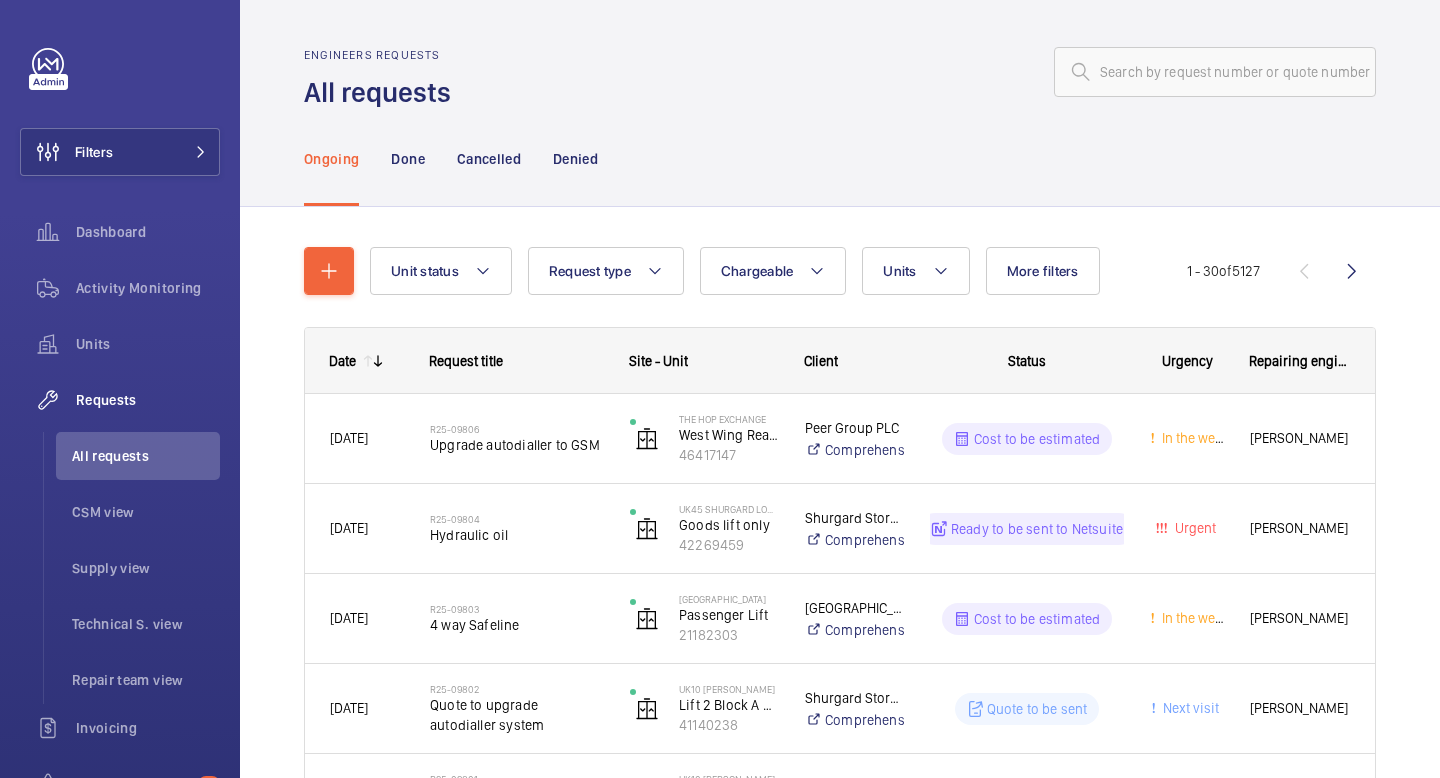 click 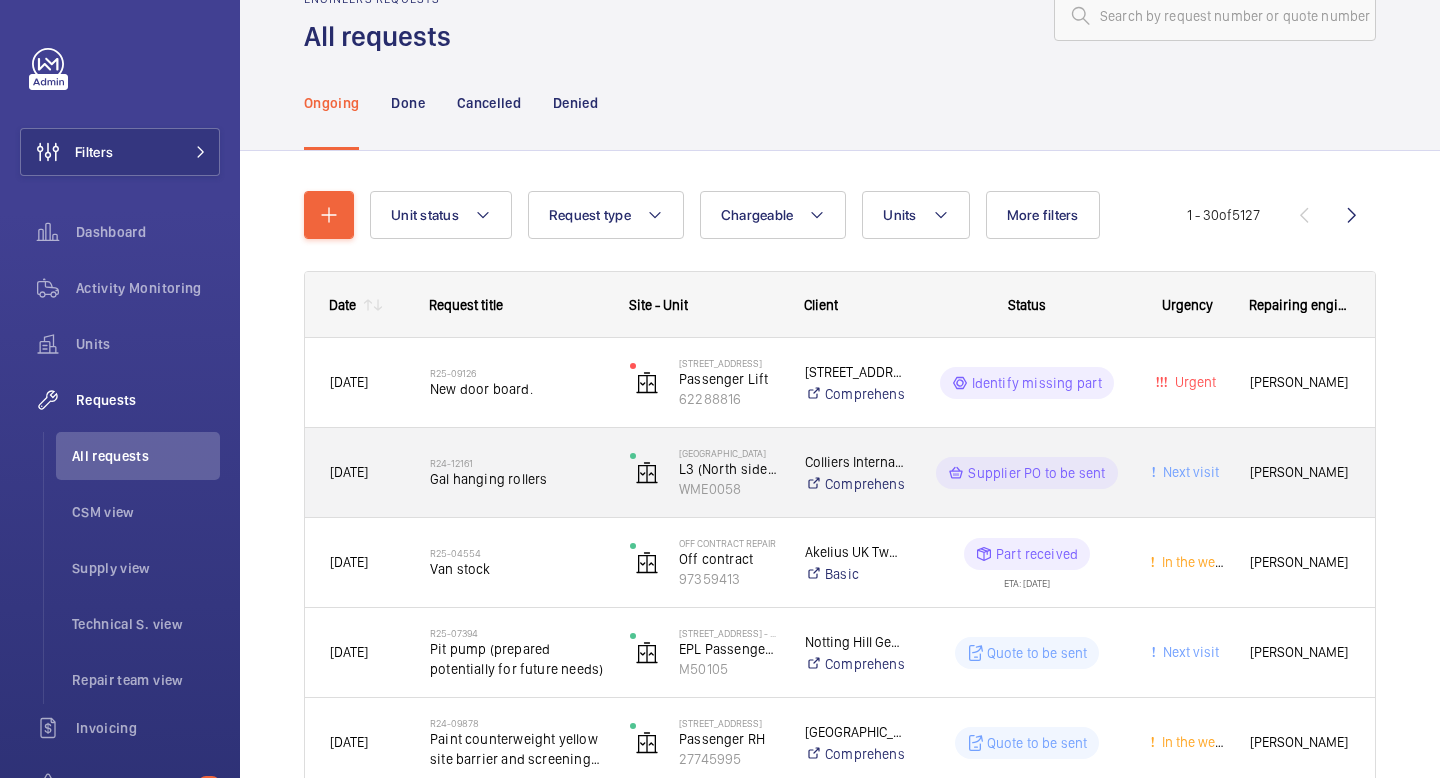 scroll, scrollTop: 0, scrollLeft: 0, axis: both 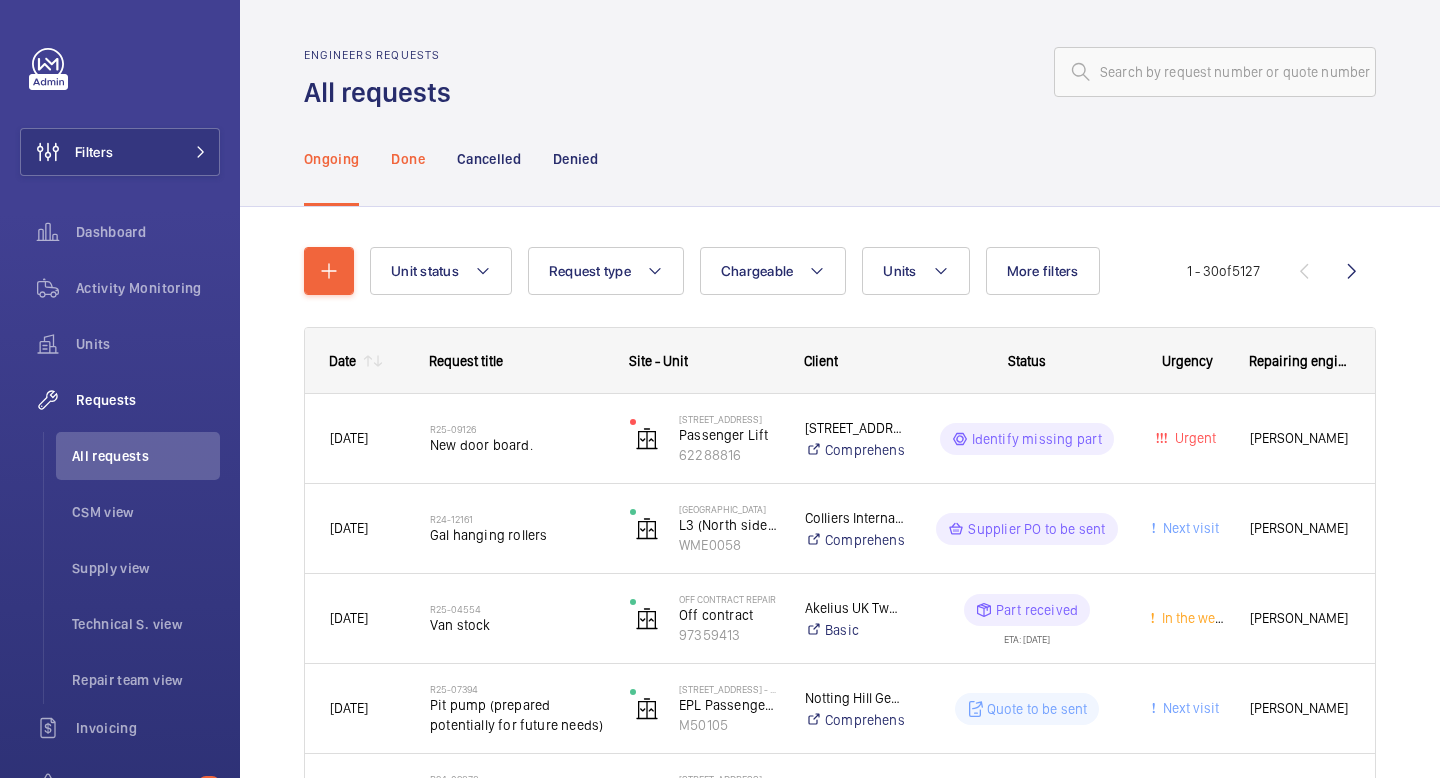 click on "Done" 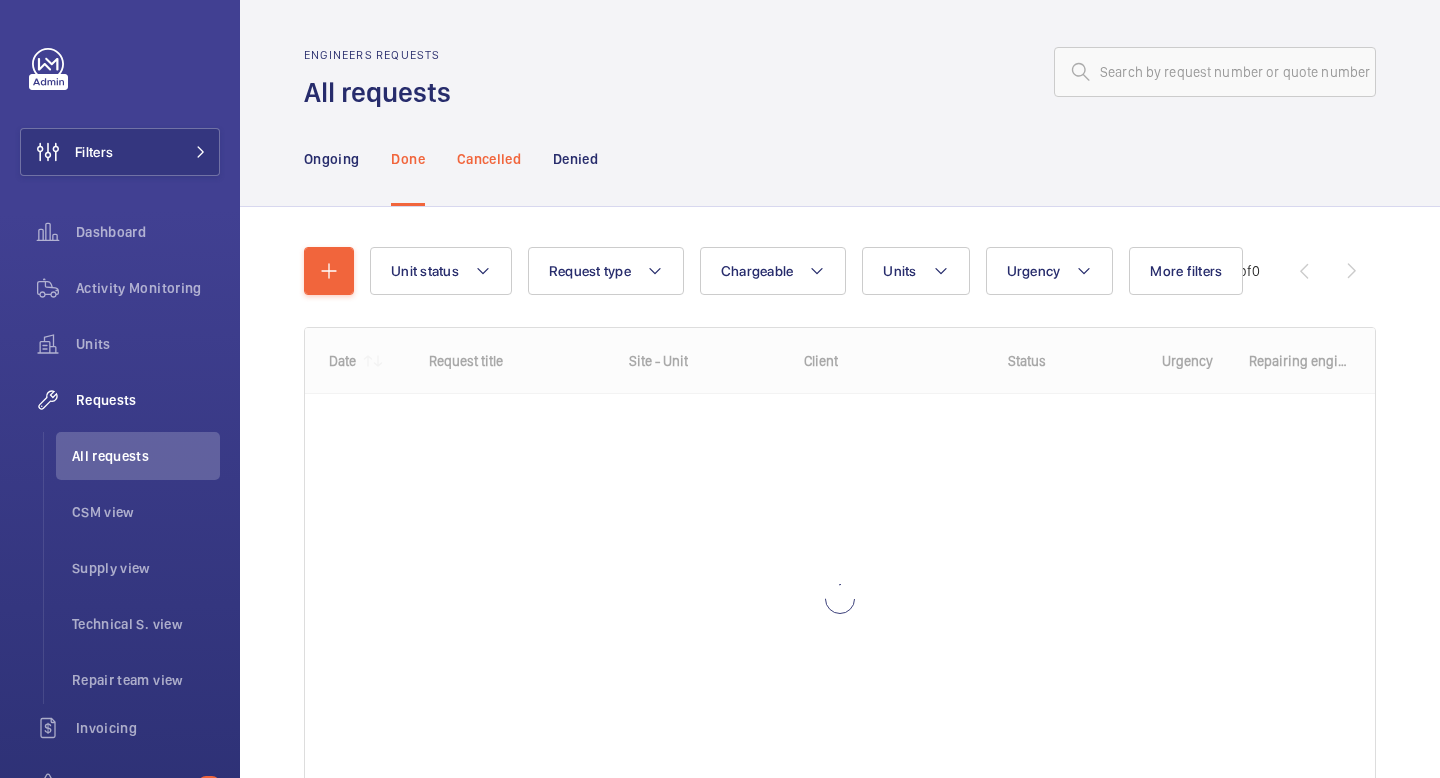 click on "Cancelled" 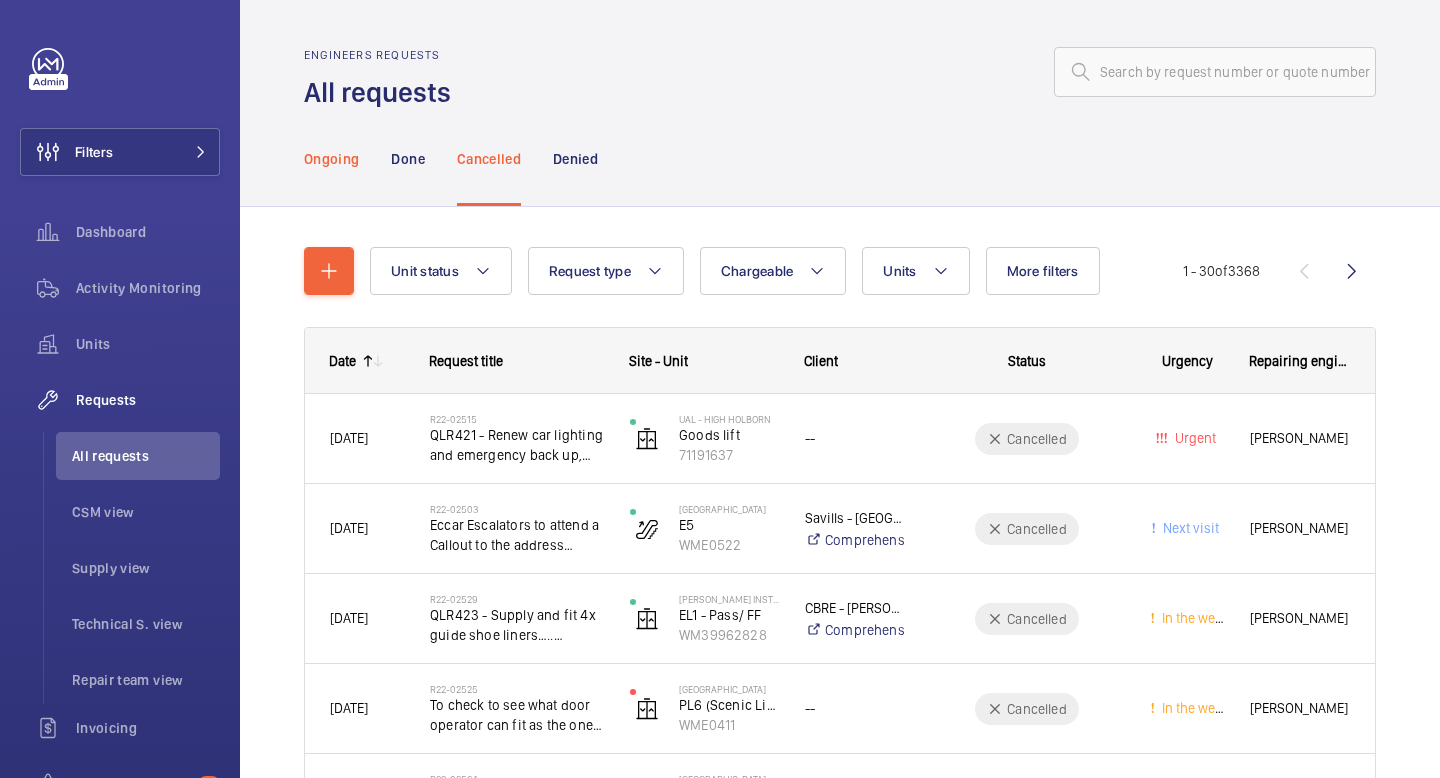 click on "Ongoing" 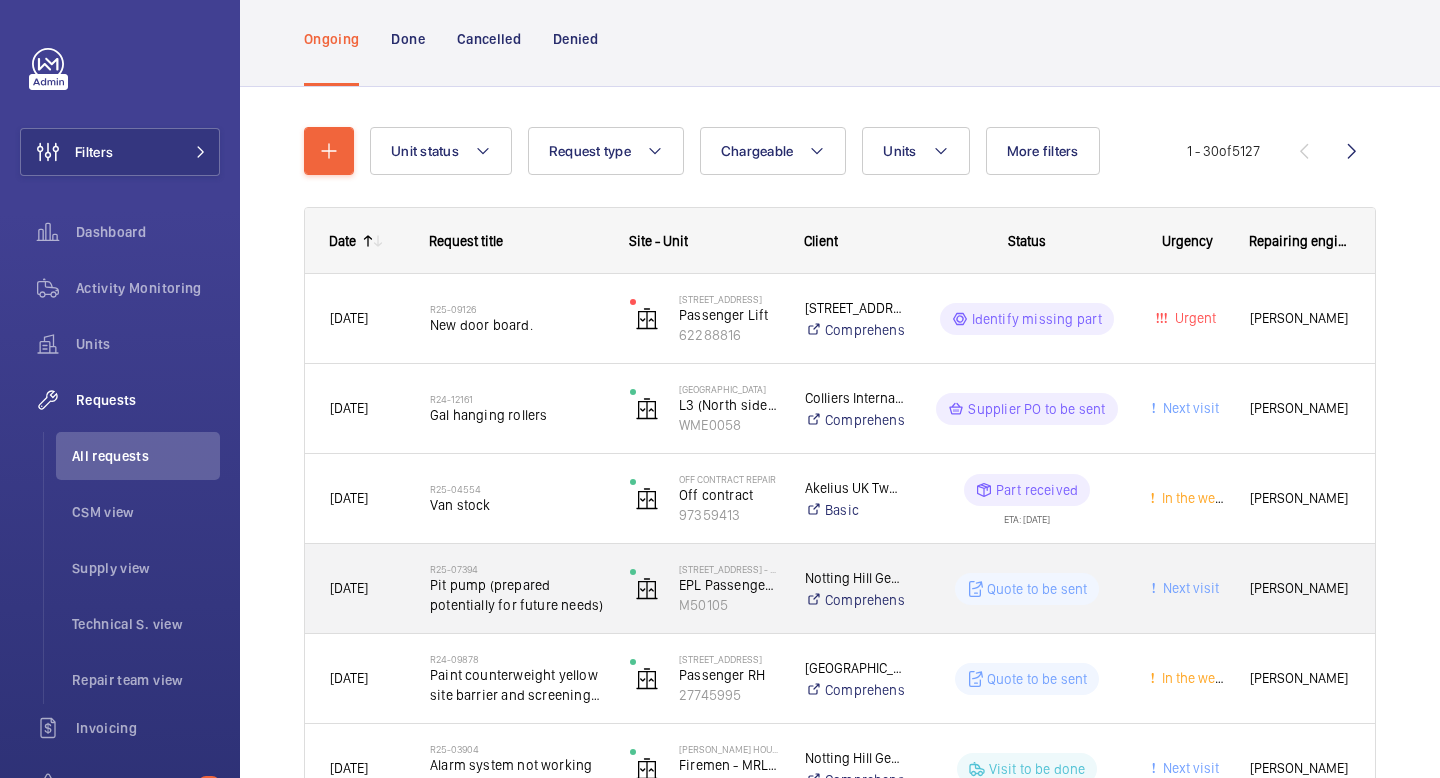scroll, scrollTop: 0, scrollLeft: 0, axis: both 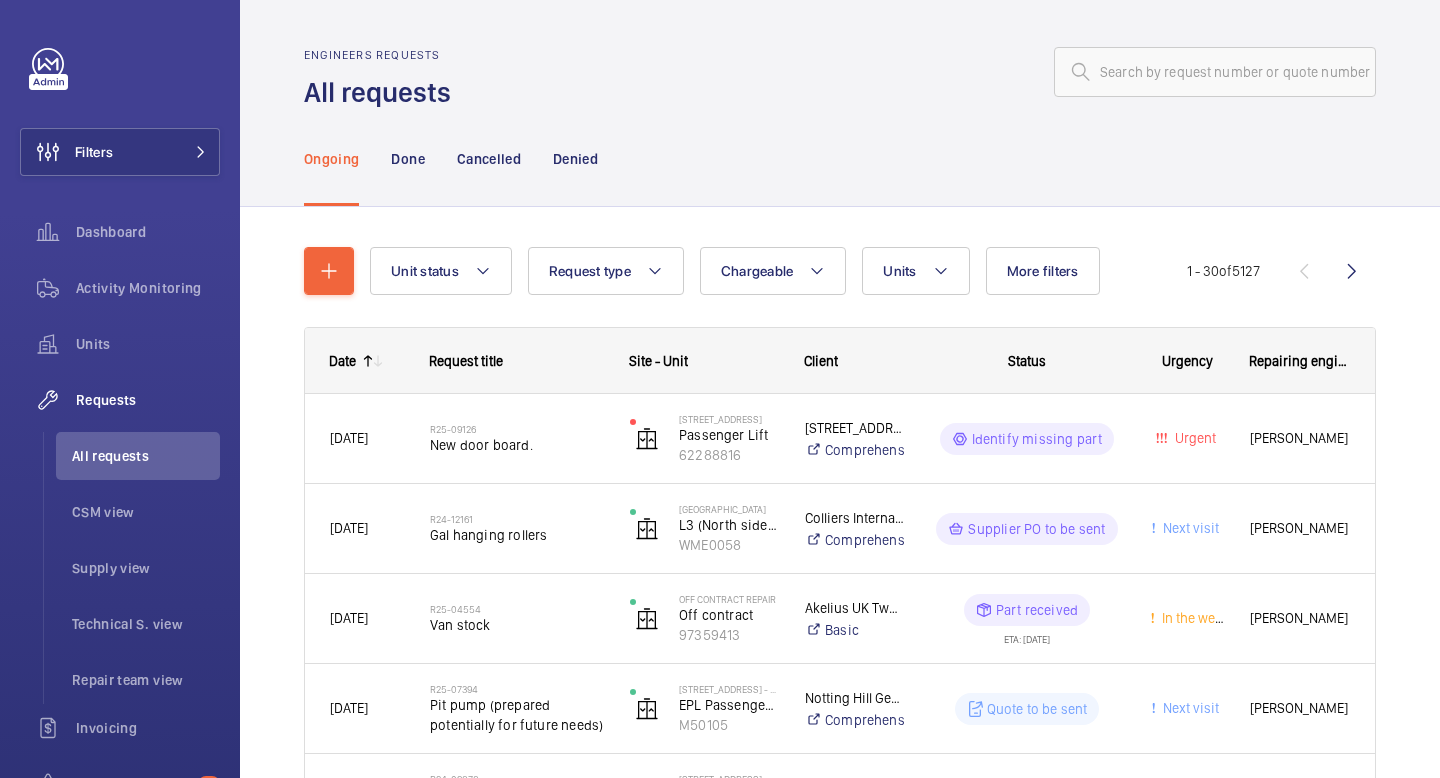 click 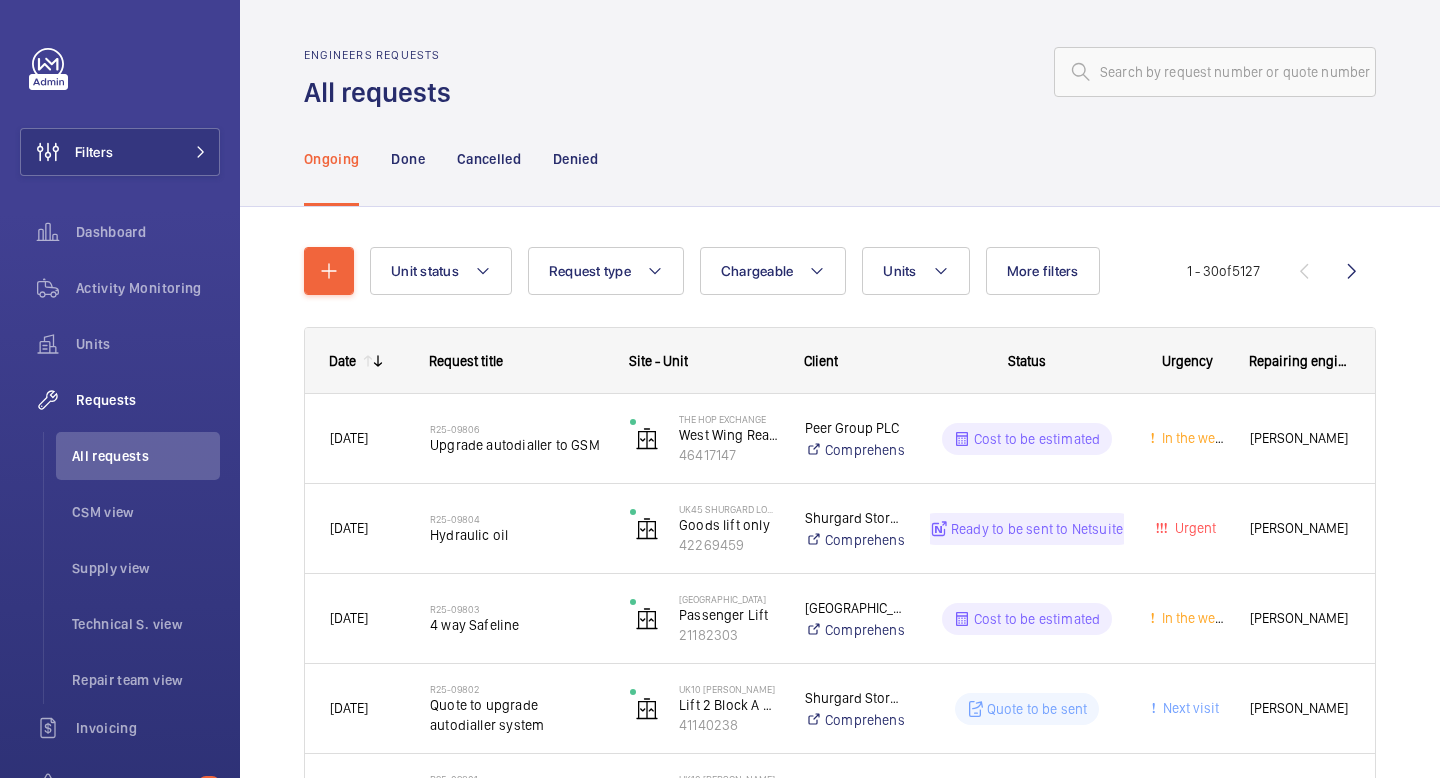 click 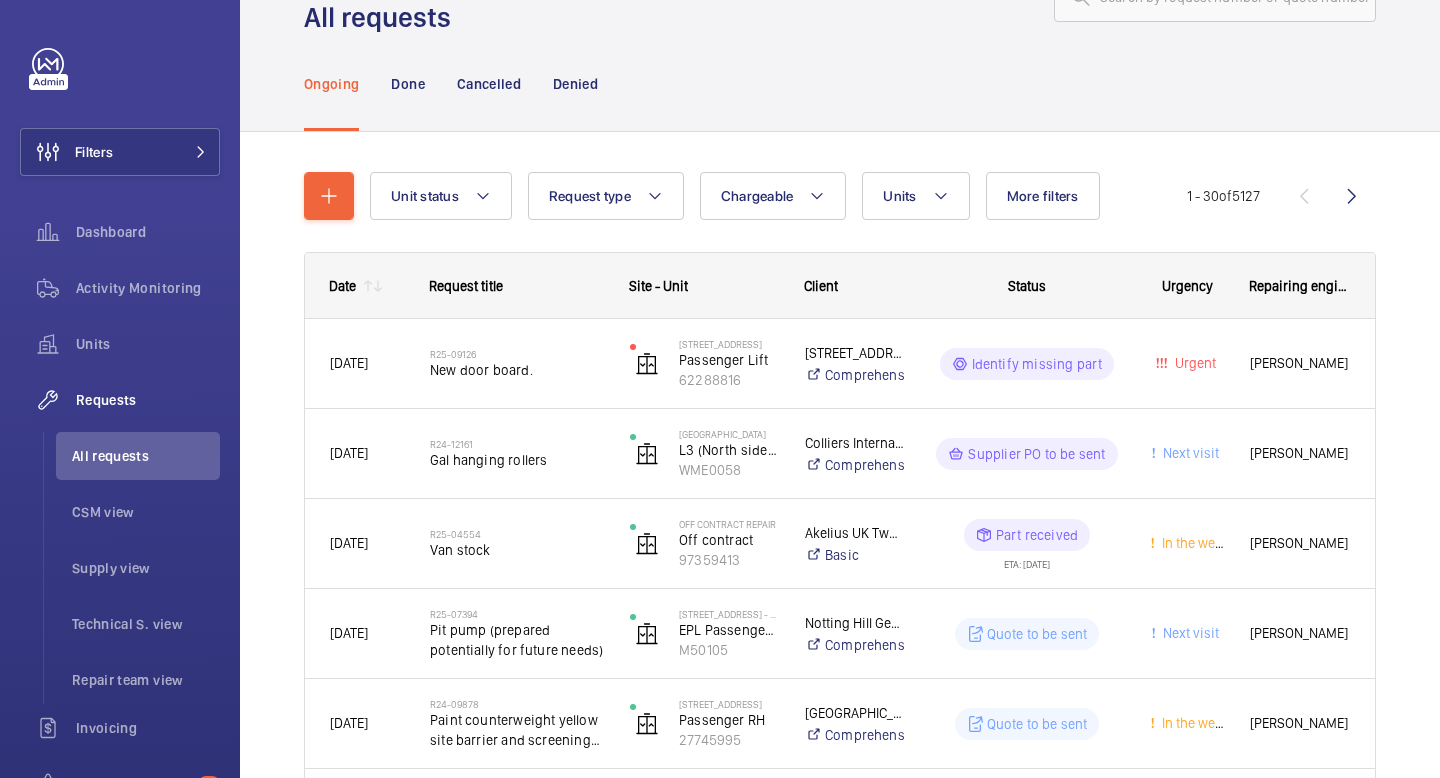 scroll, scrollTop: 0, scrollLeft: 0, axis: both 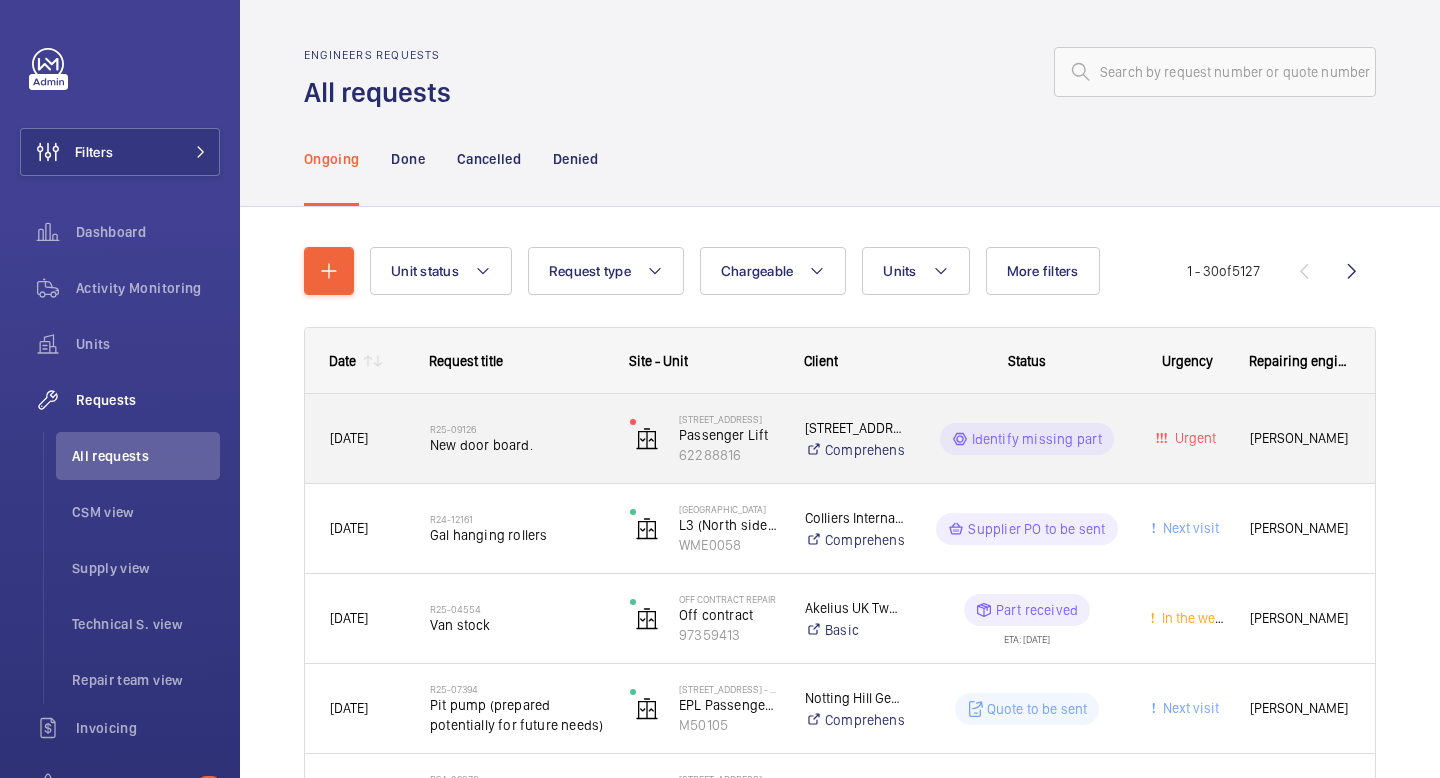 click on "[PERSON_NAME]" 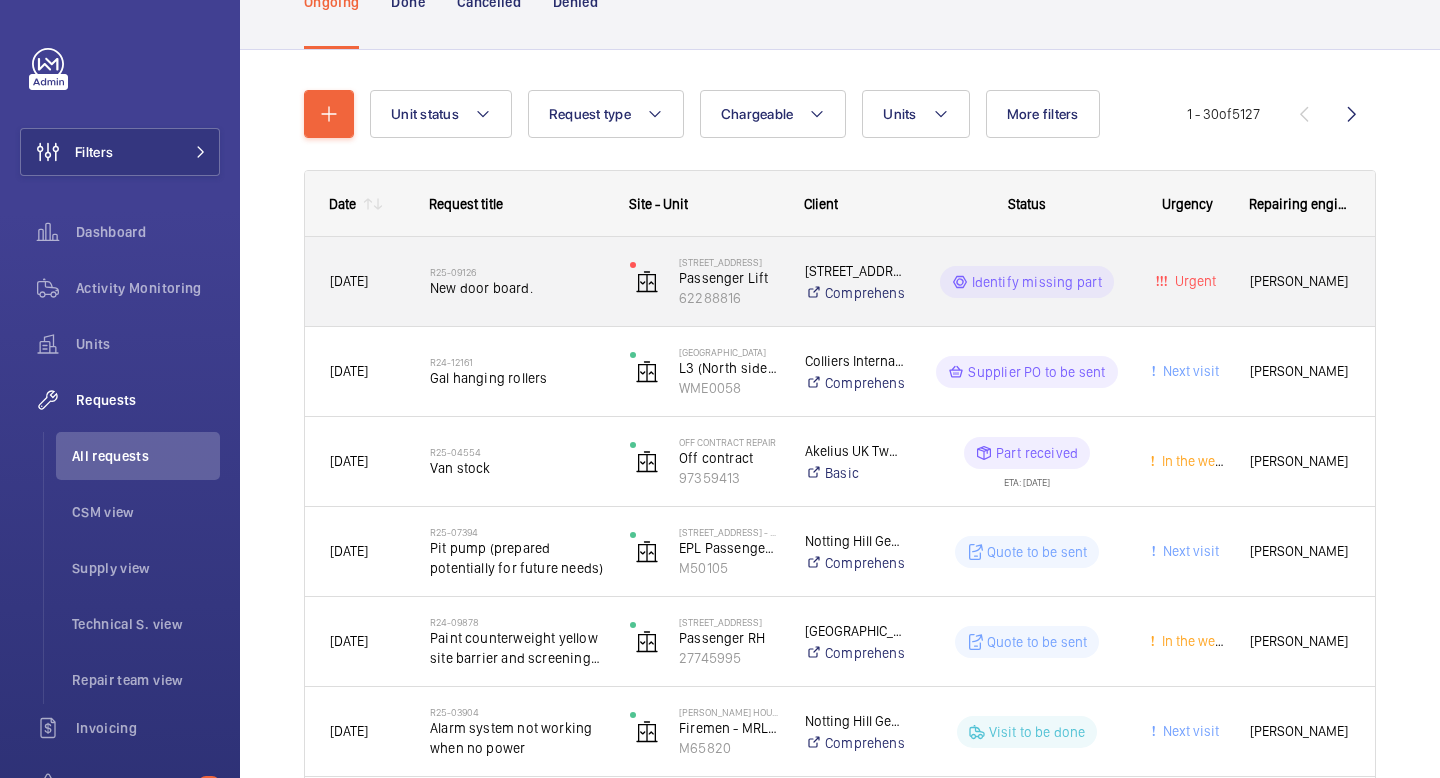 scroll, scrollTop: 158, scrollLeft: 0, axis: vertical 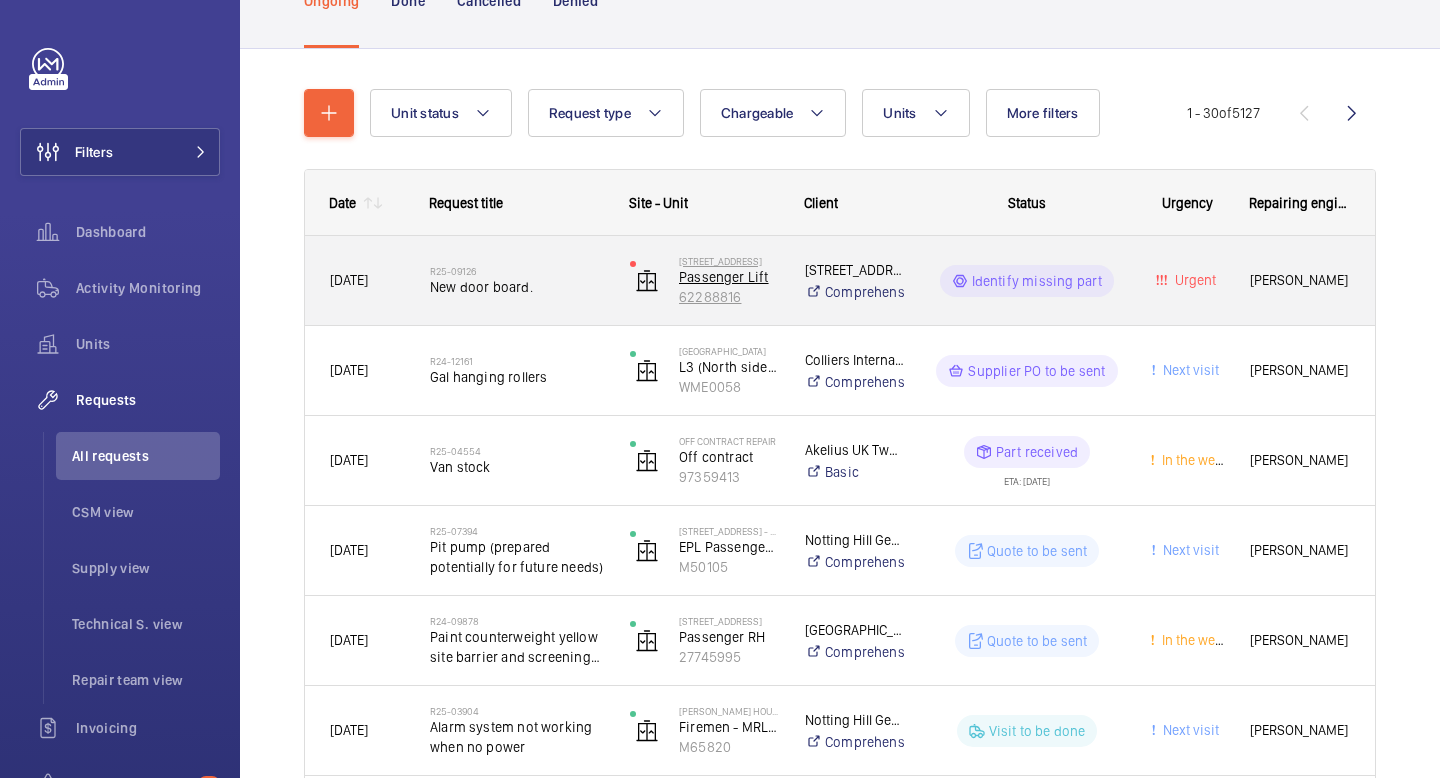click on "[STREET_ADDRESS] Lift   62288816" 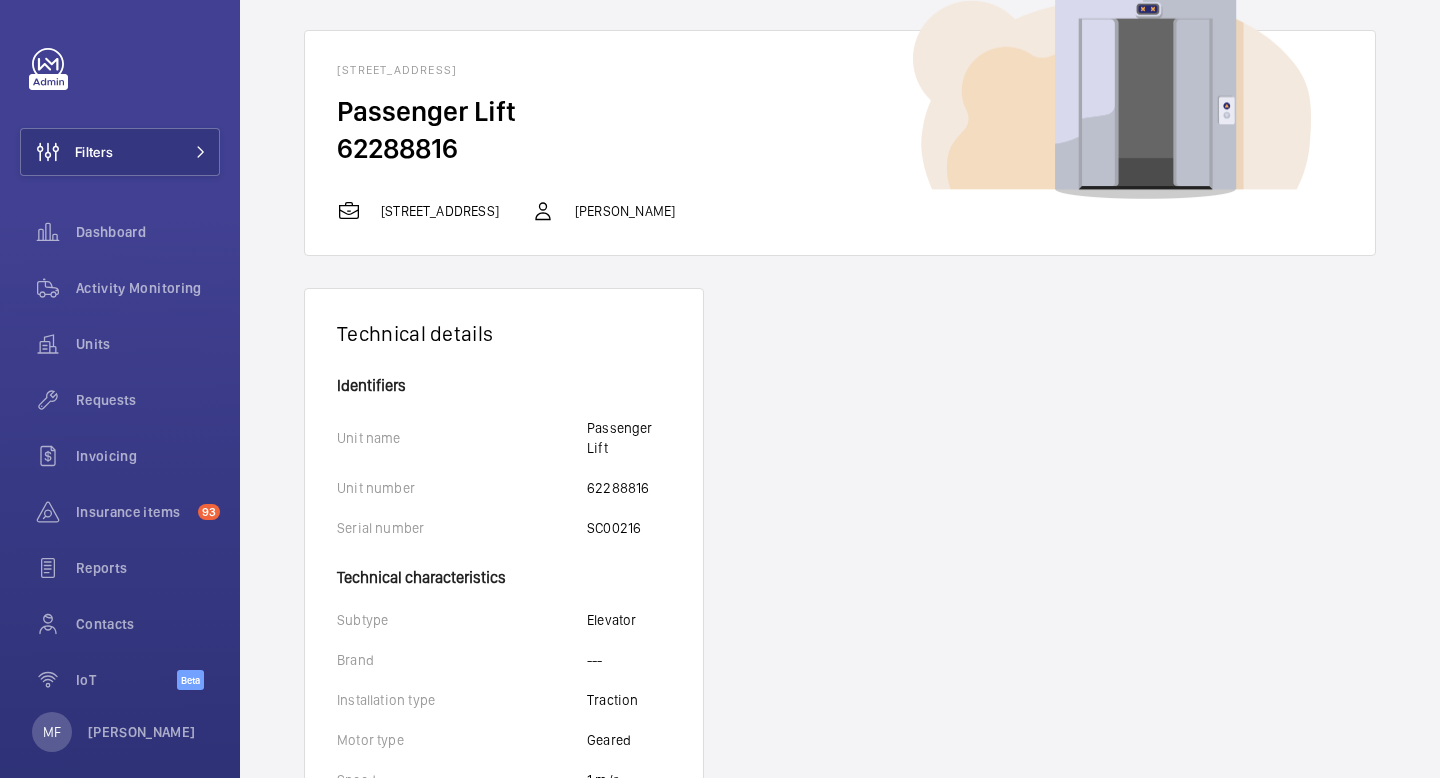 scroll, scrollTop: 0, scrollLeft: 0, axis: both 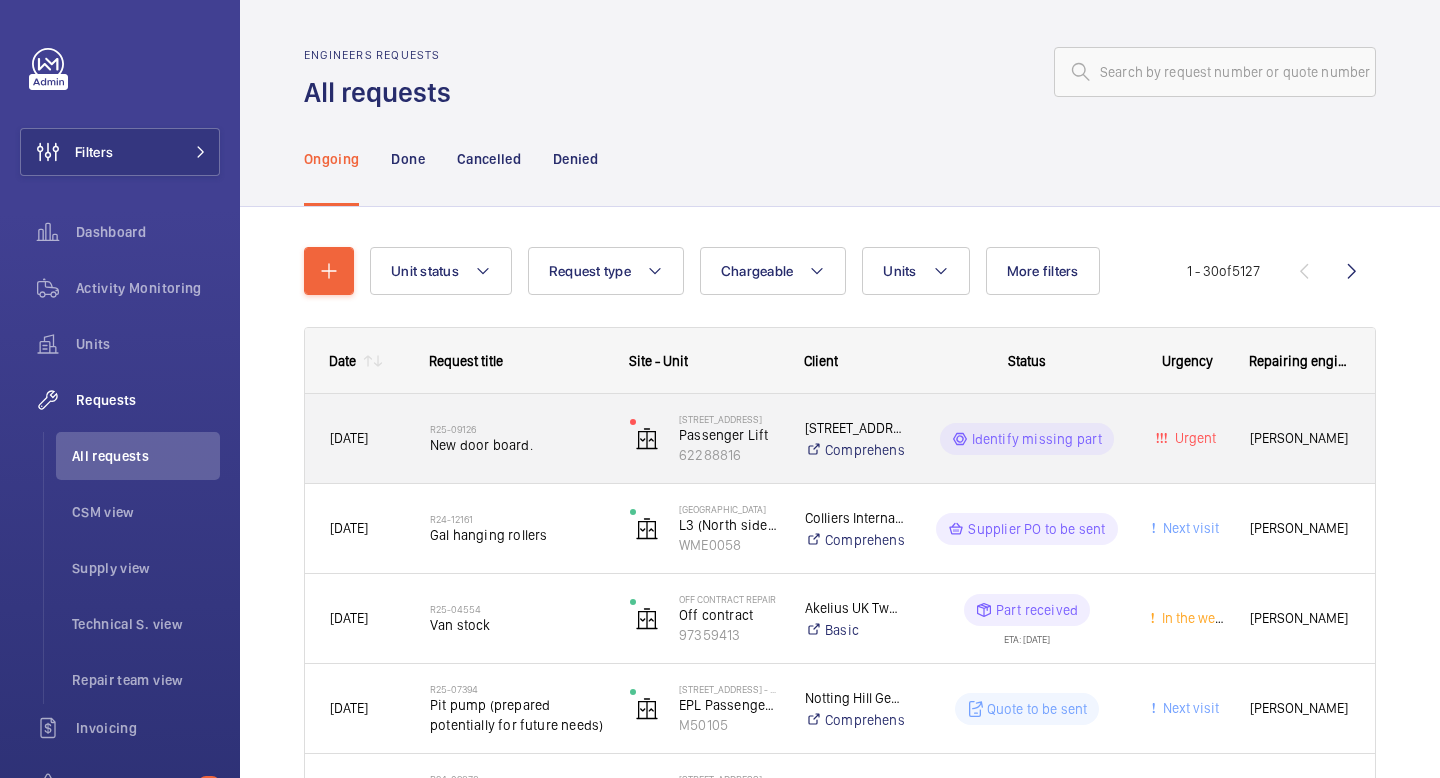 click on "R25-09126   New door board." 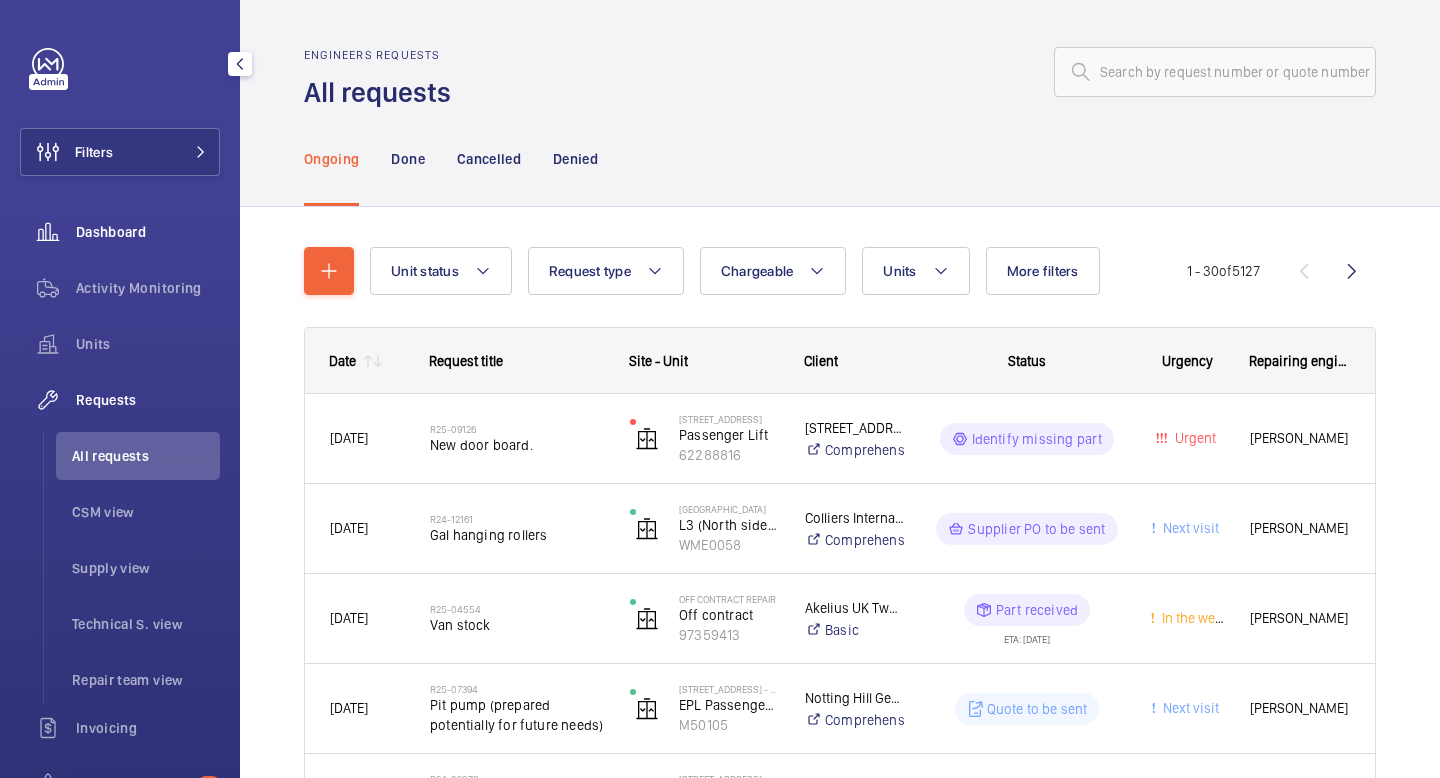 click on "Dashboard" 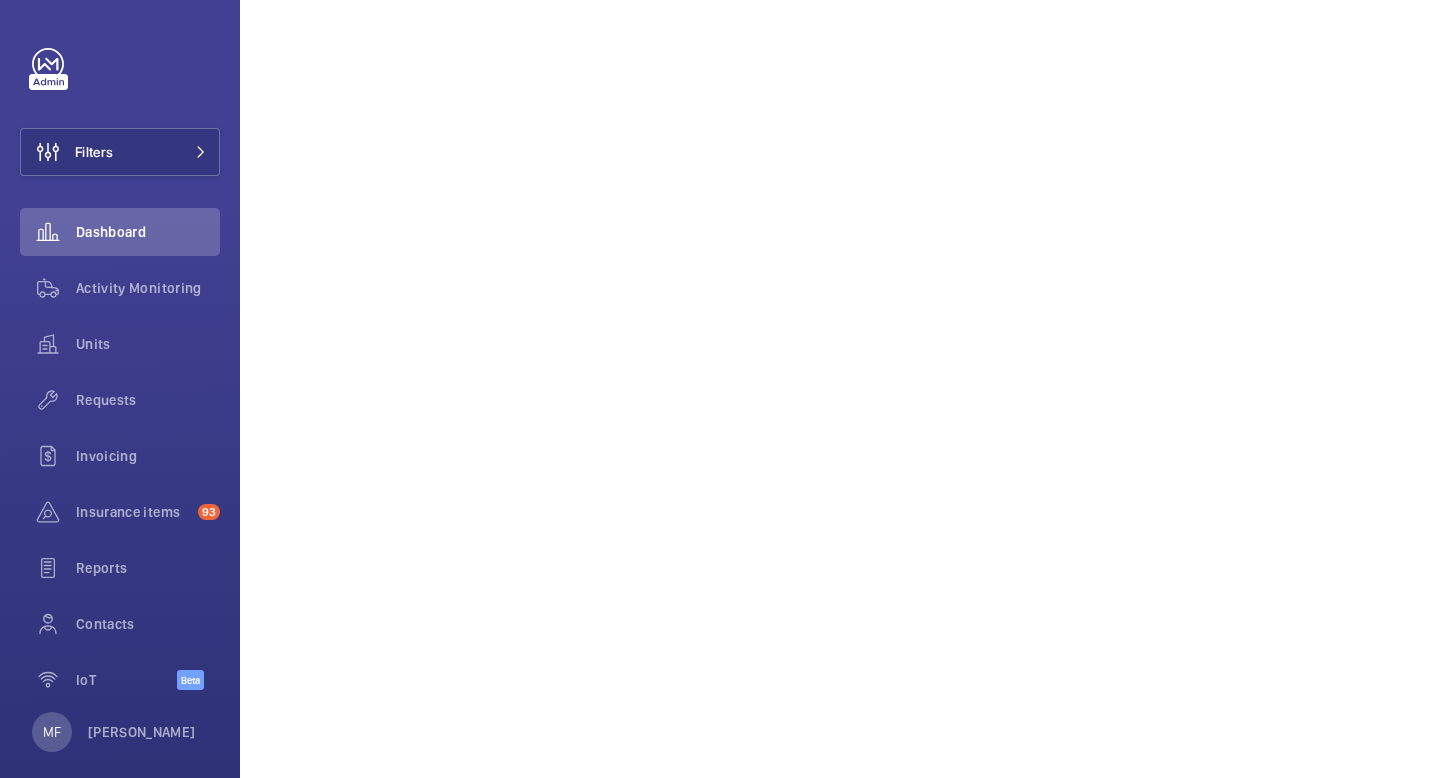 scroll, scrollTop: 292, scrollLeft: 0, axis: vertical 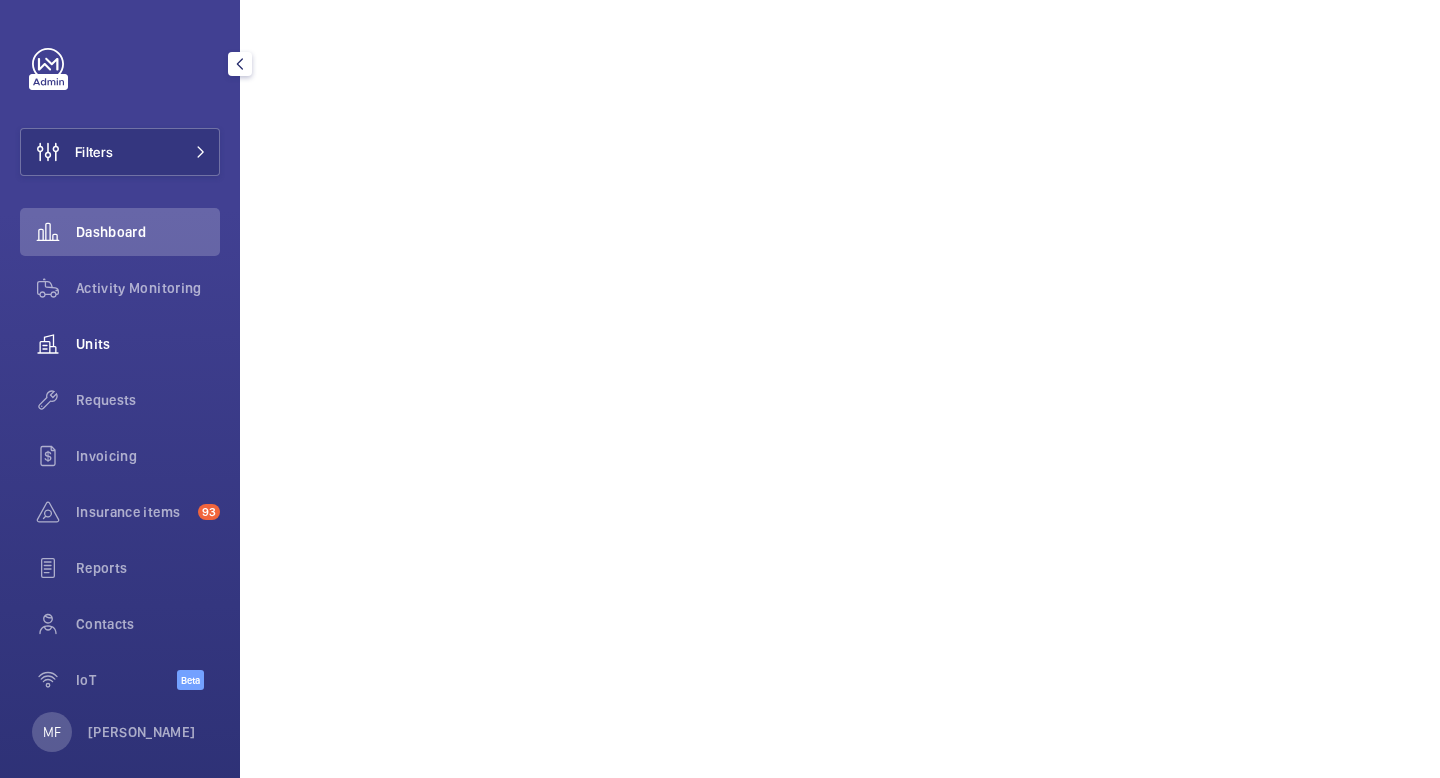 click on "Units" 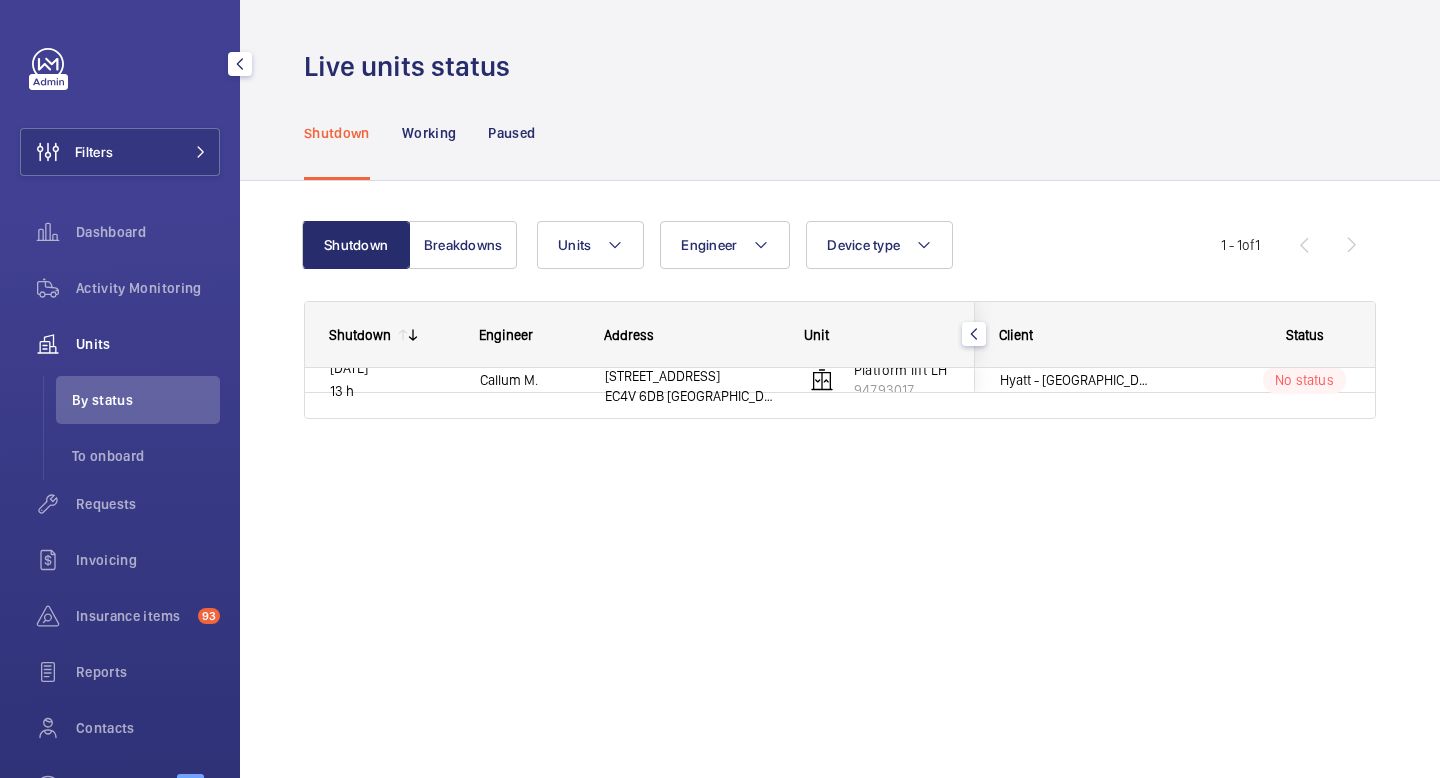 scroll, scrollTop: 0, scrollLeft: 0, axis: both 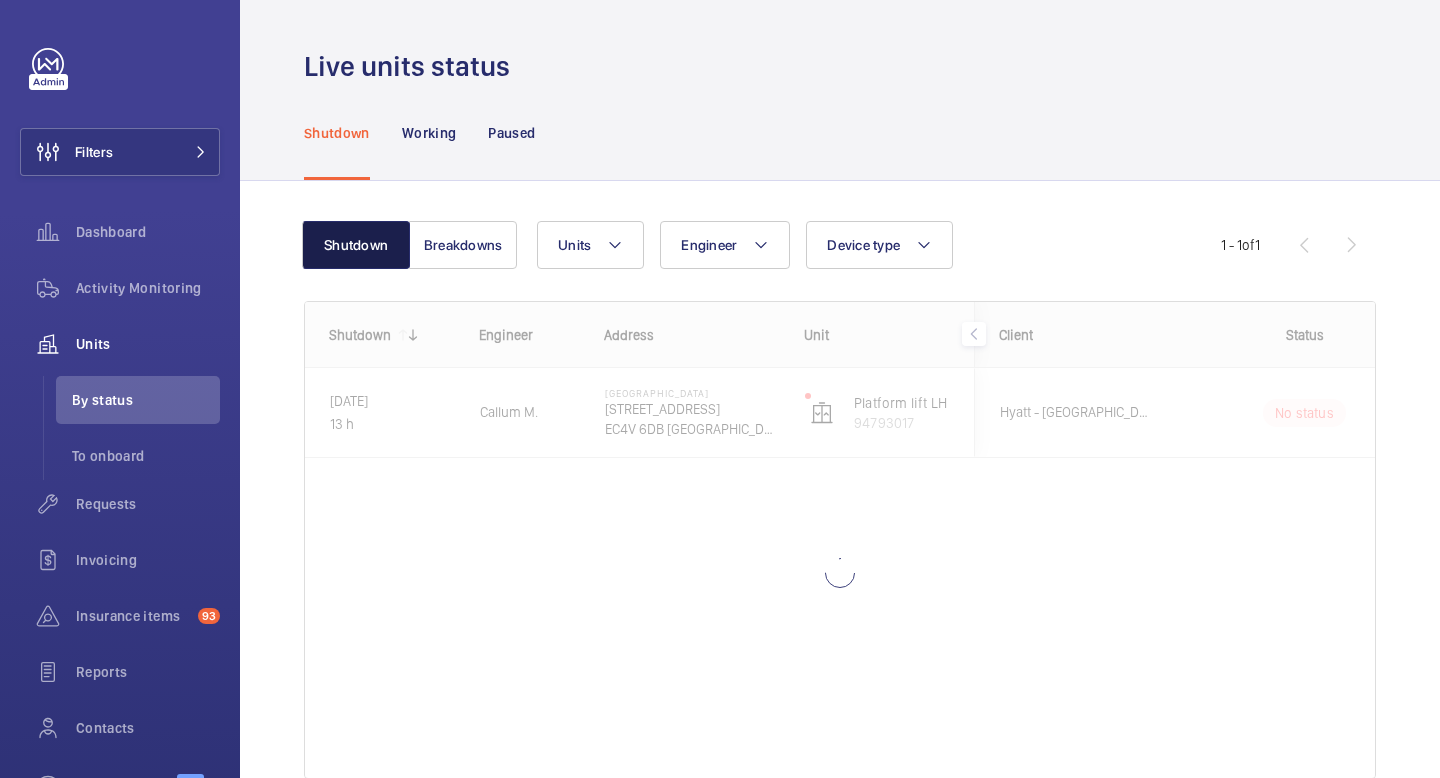 click on "Shutdown" 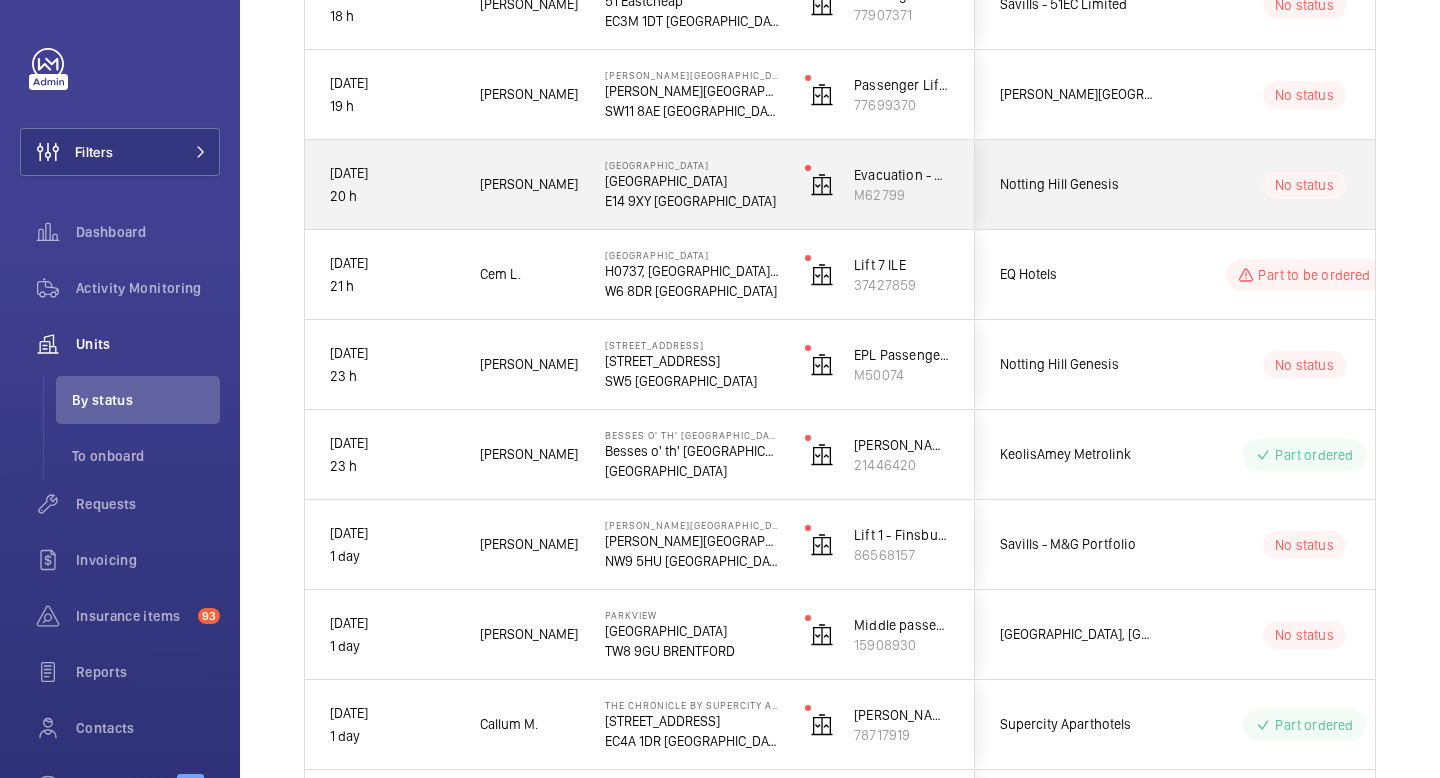 scroll, scrollTop: 0, scrollLeft: 0, axis: both 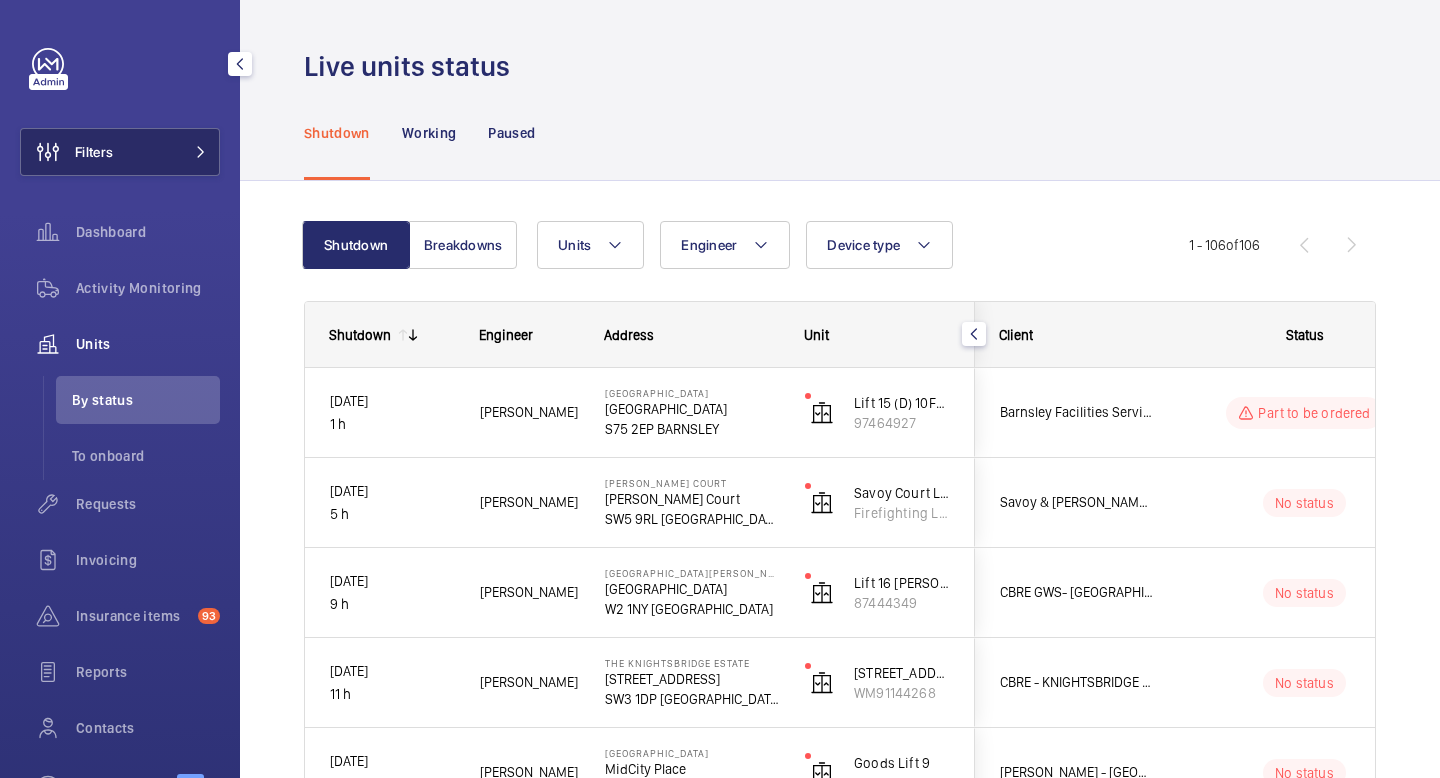click on "Filters" 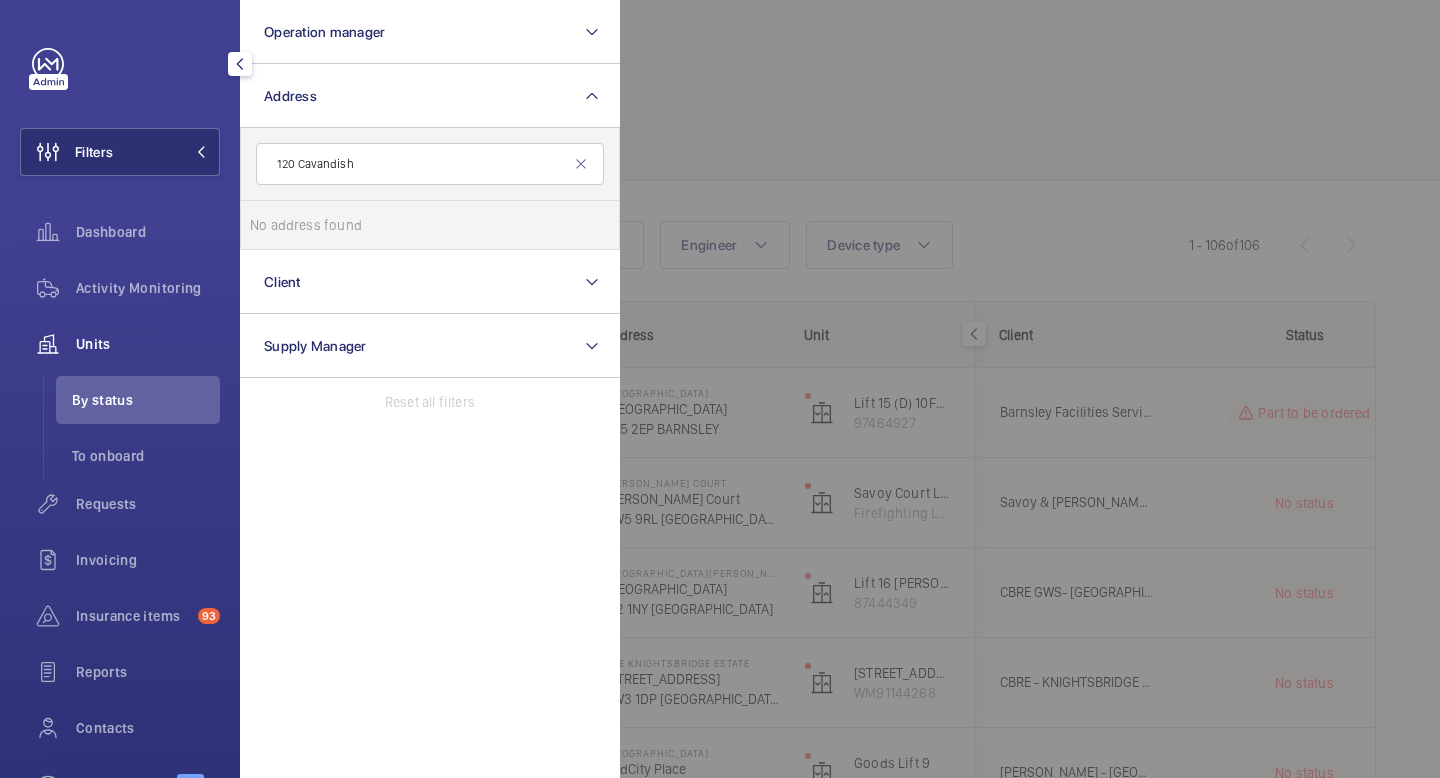 click on "120 Cavandish" 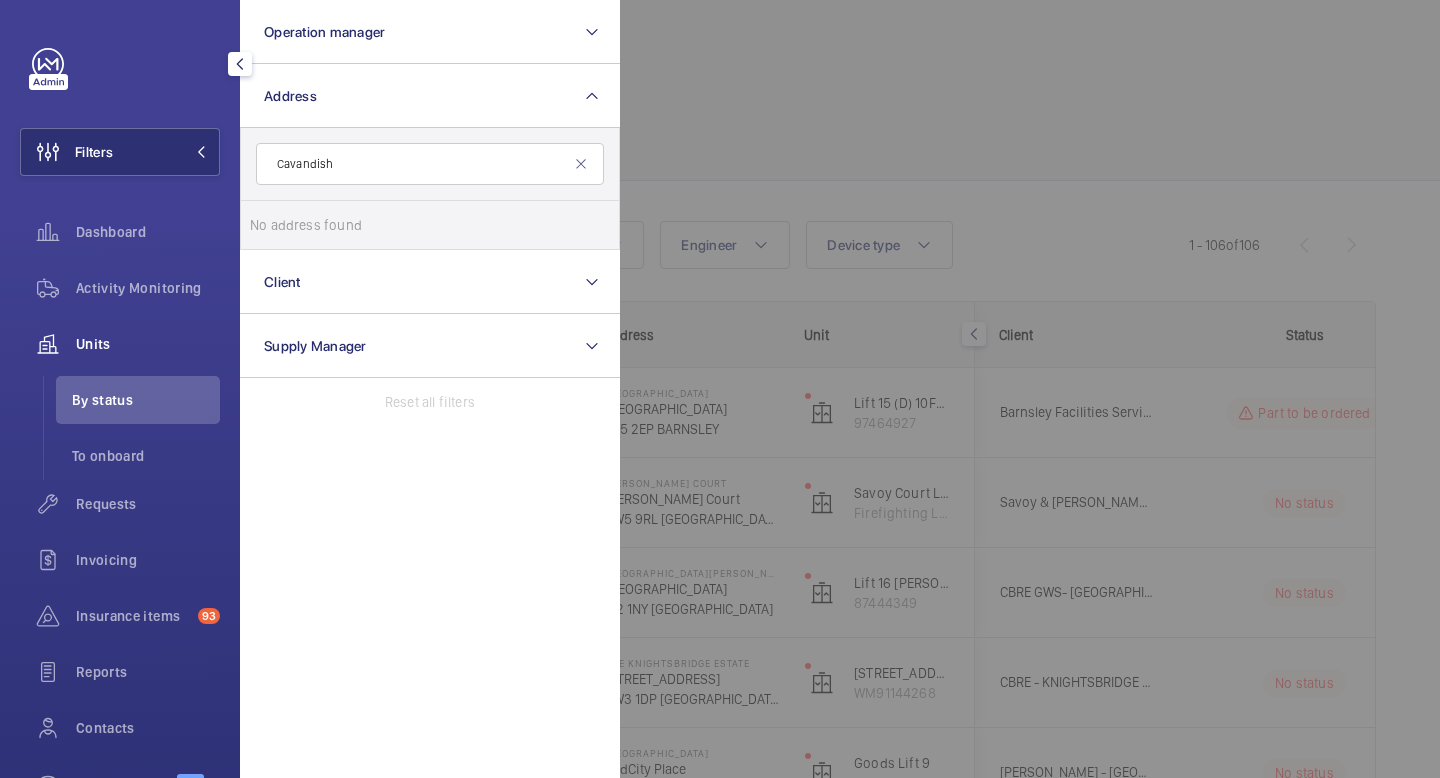 click on "Cavandish" 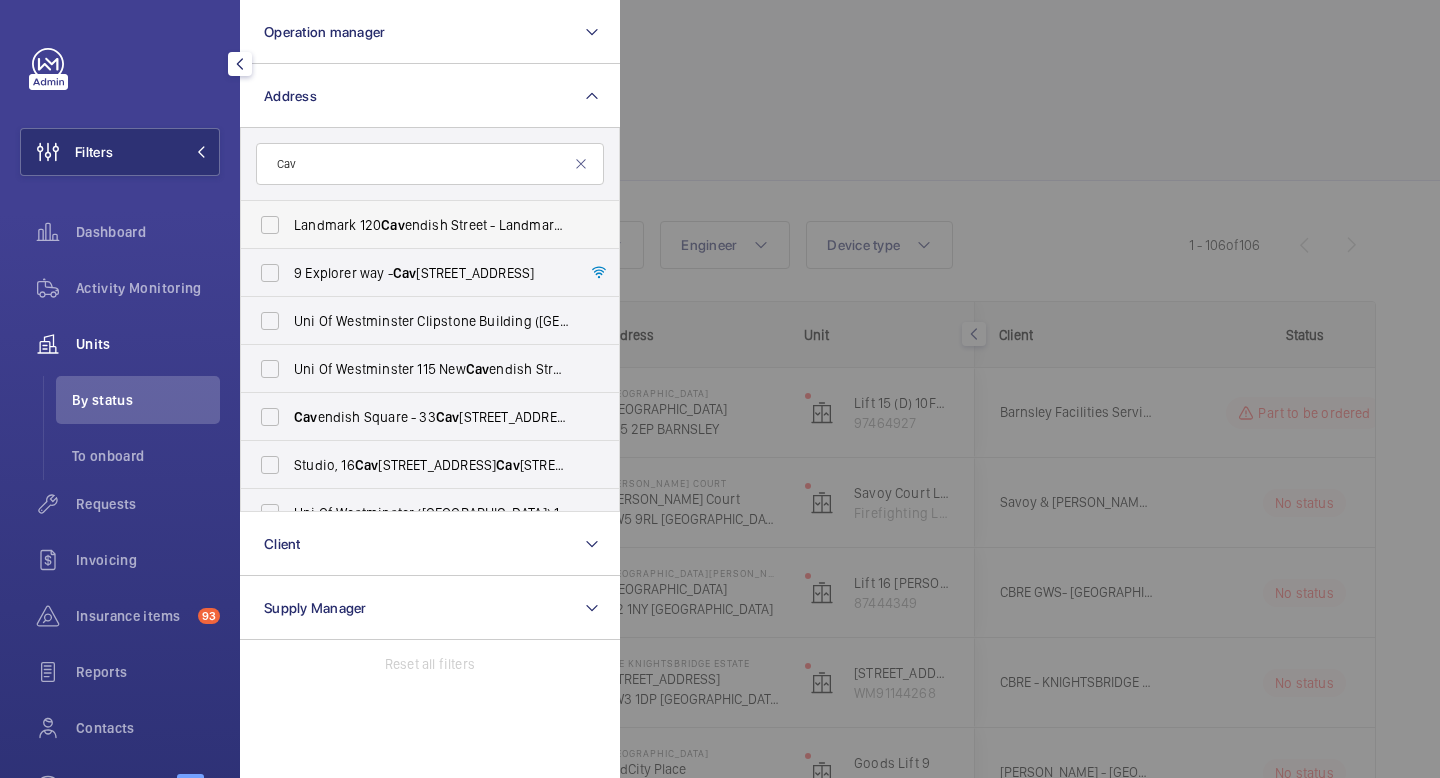 type on "Cav" 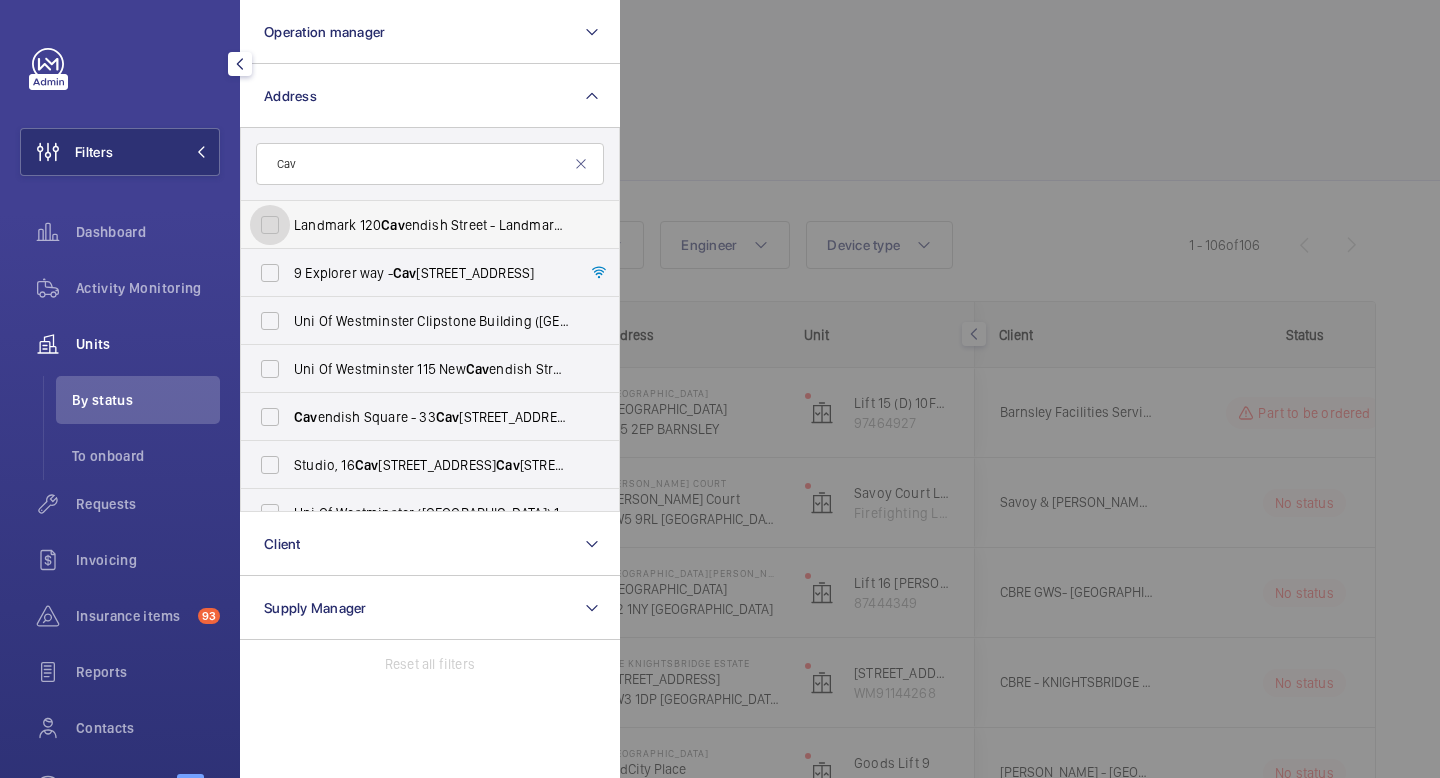 click on "Landmark [STREET_ADDRESS] - Landmark Office Space - [GEOGRAPHIC_DATA]" at bounding box center [270, 225] 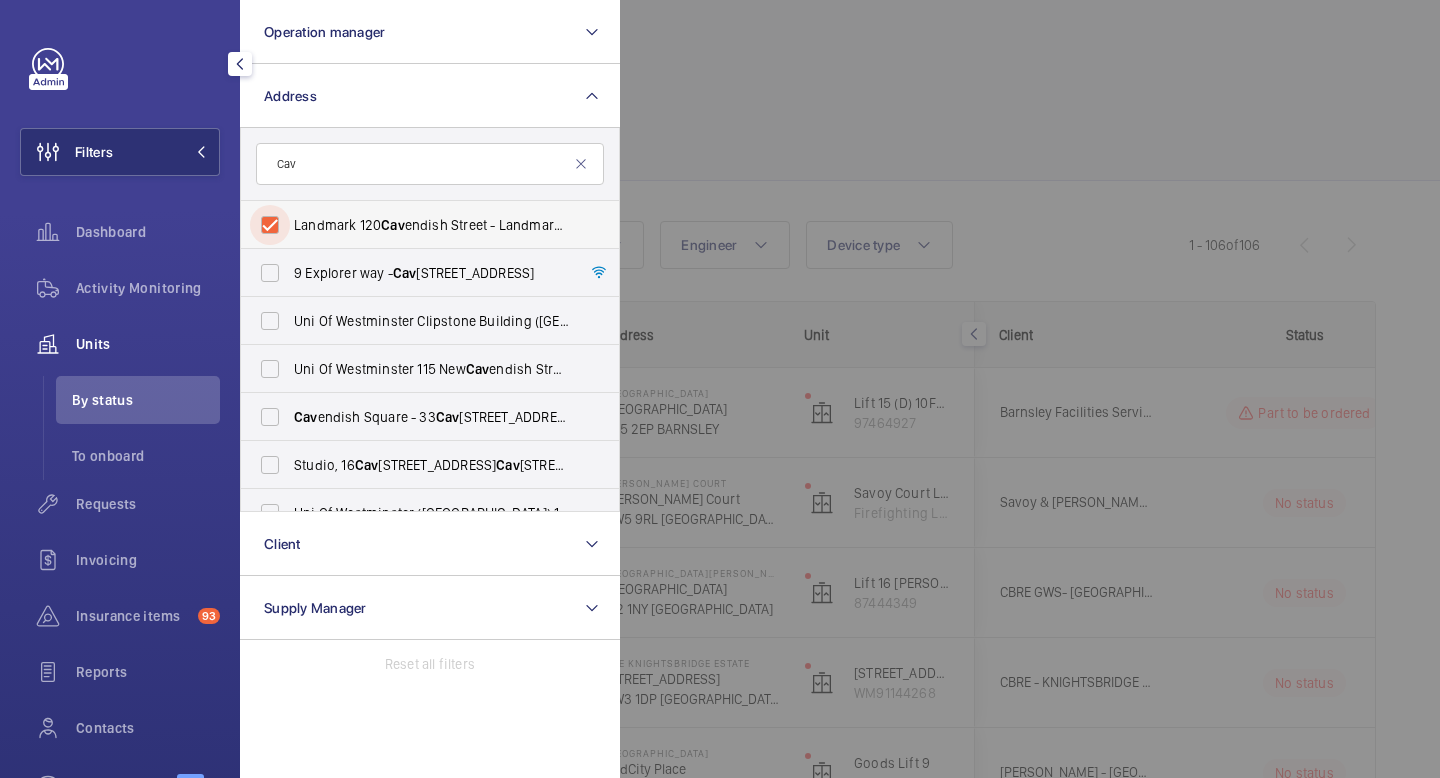 checkbox on "true" 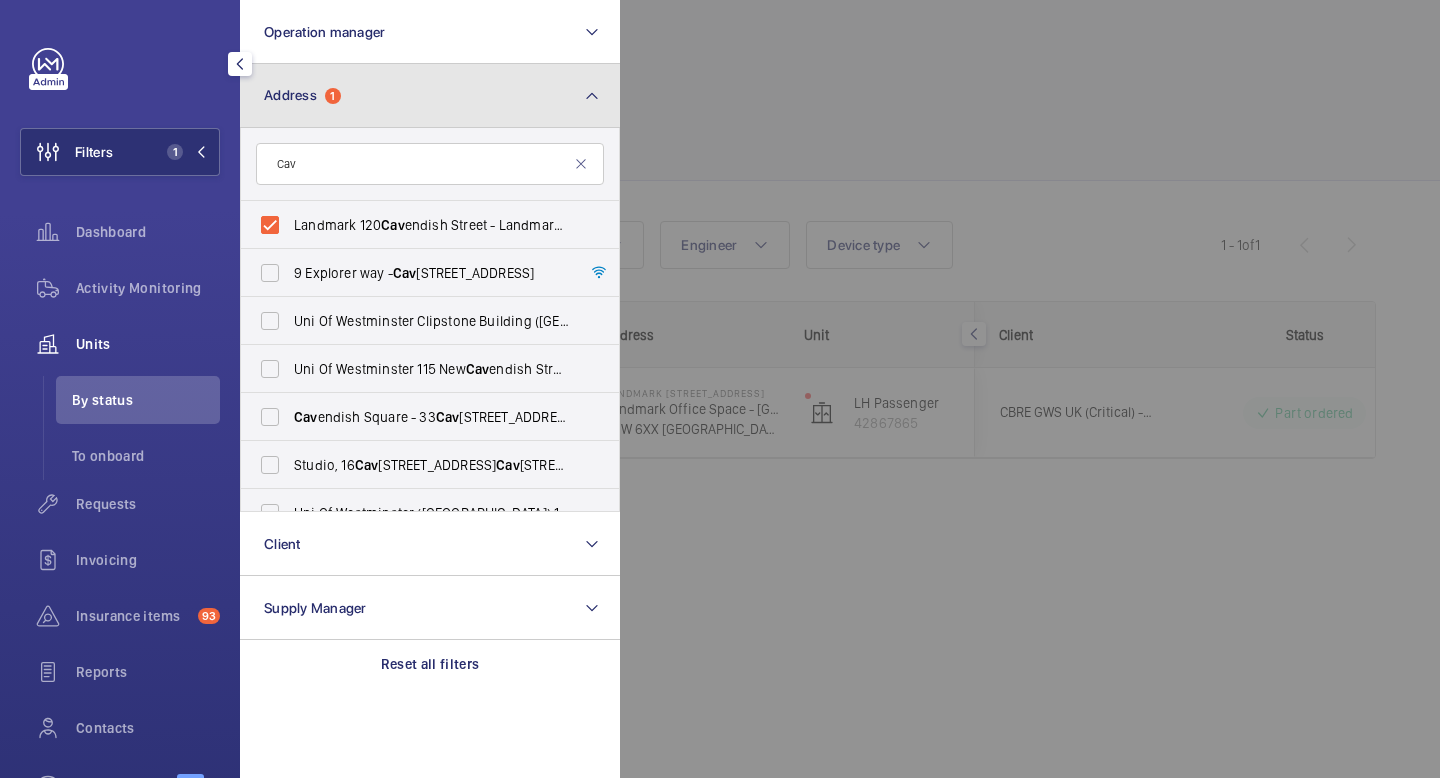 click 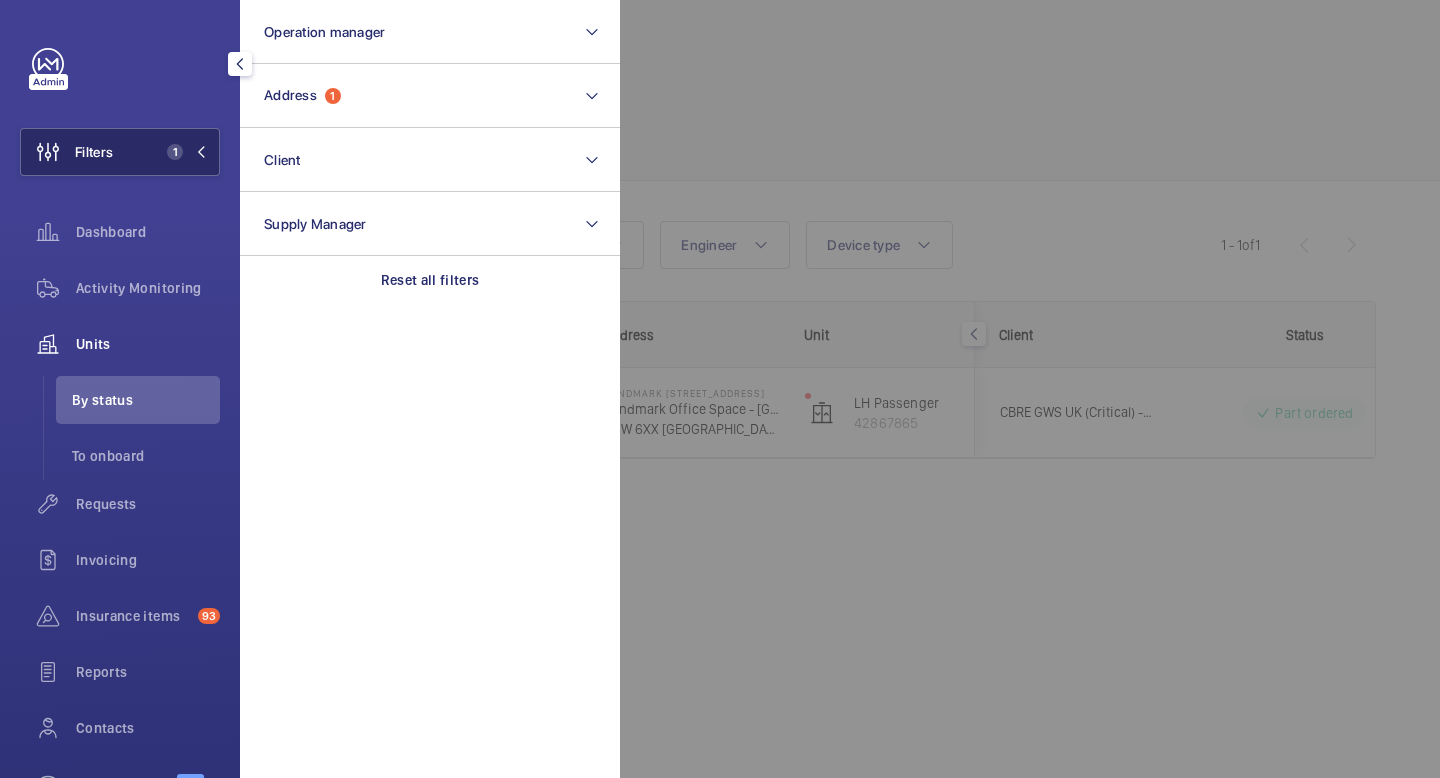 click 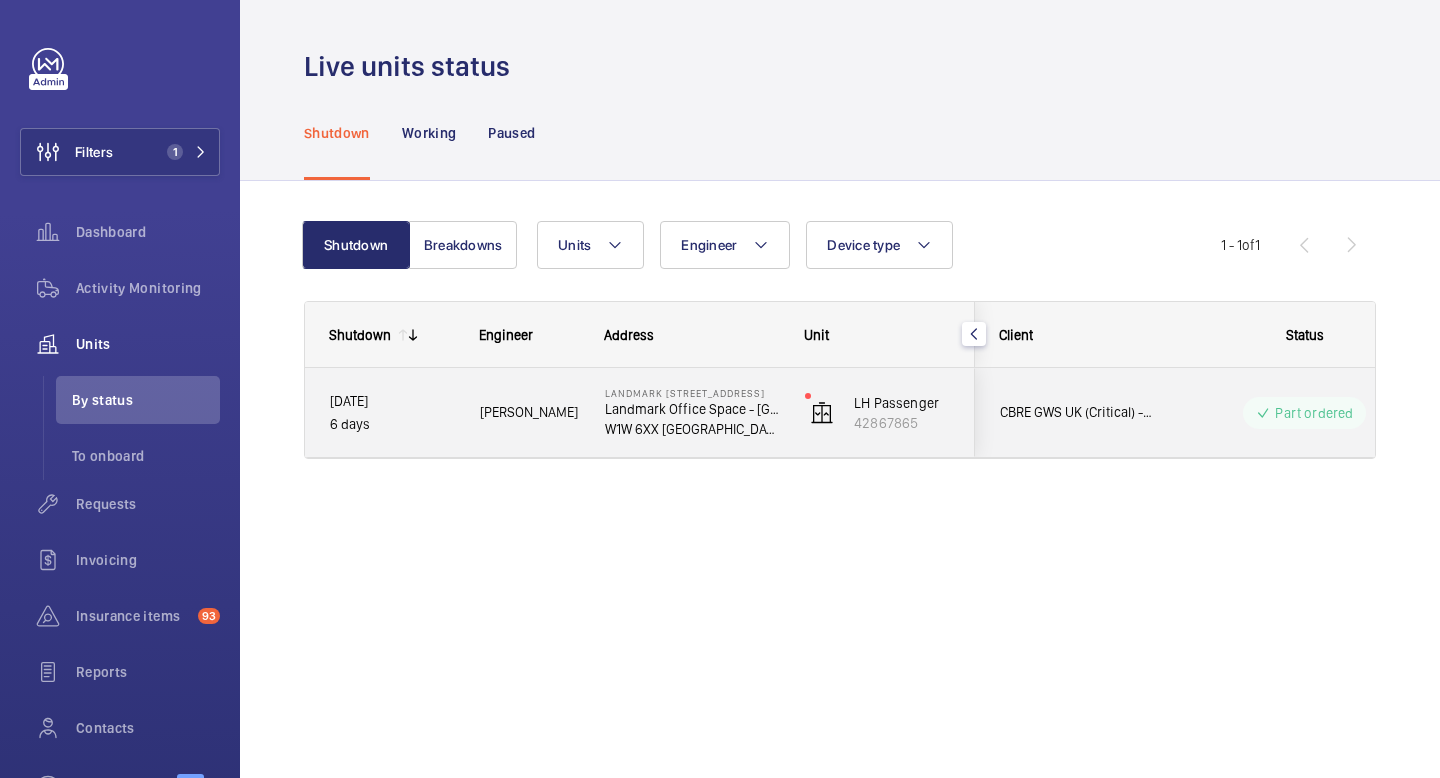 click on "[PERSON_NAME]" 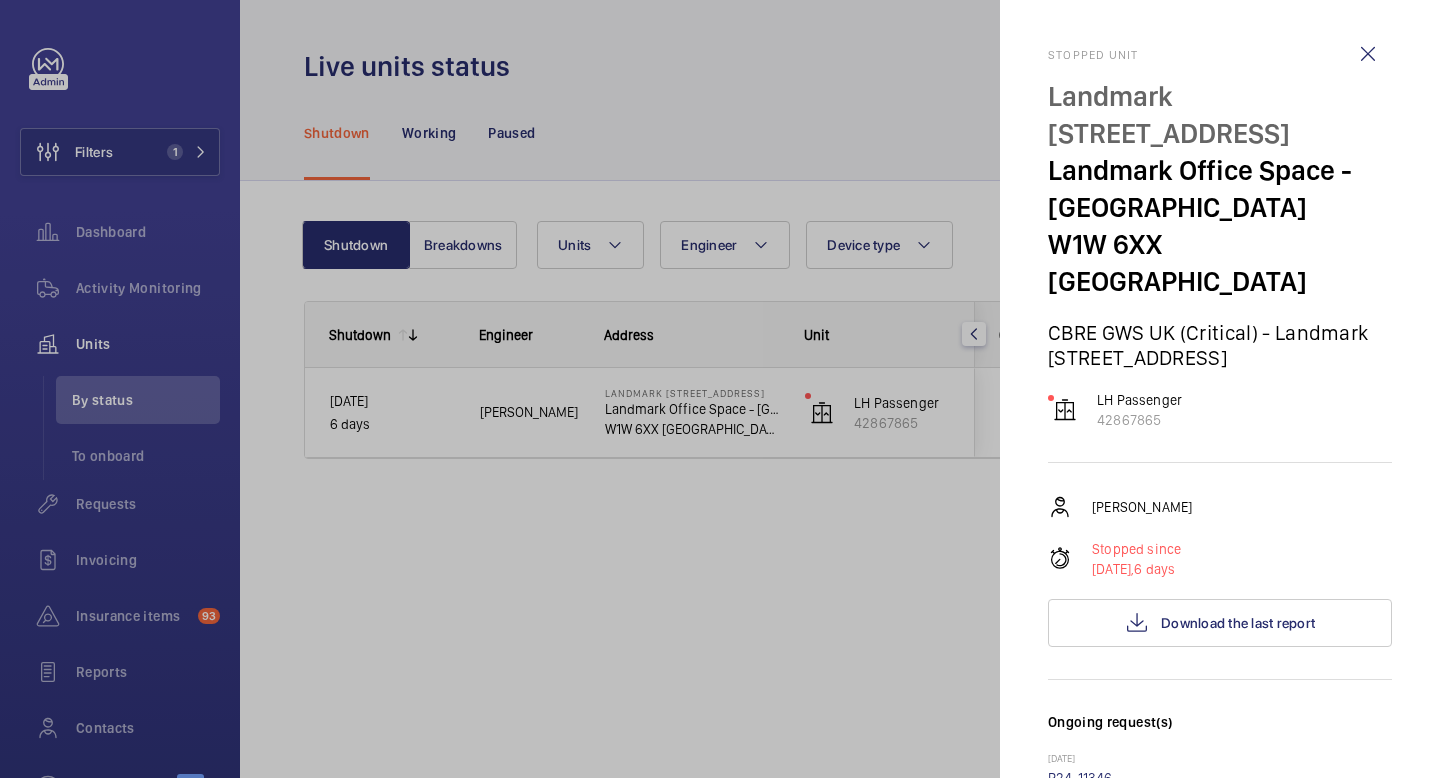 click 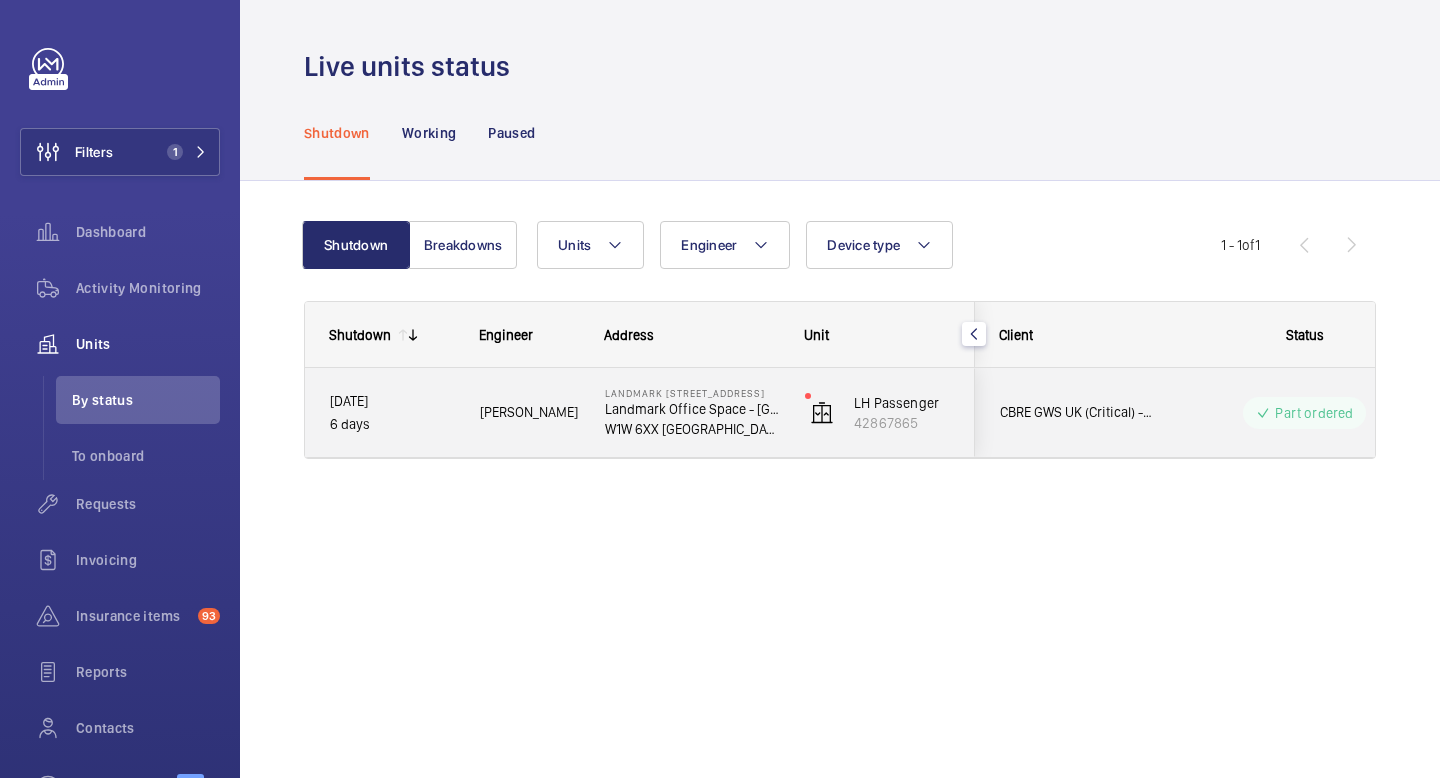 click on "[PERSON_NAME]" 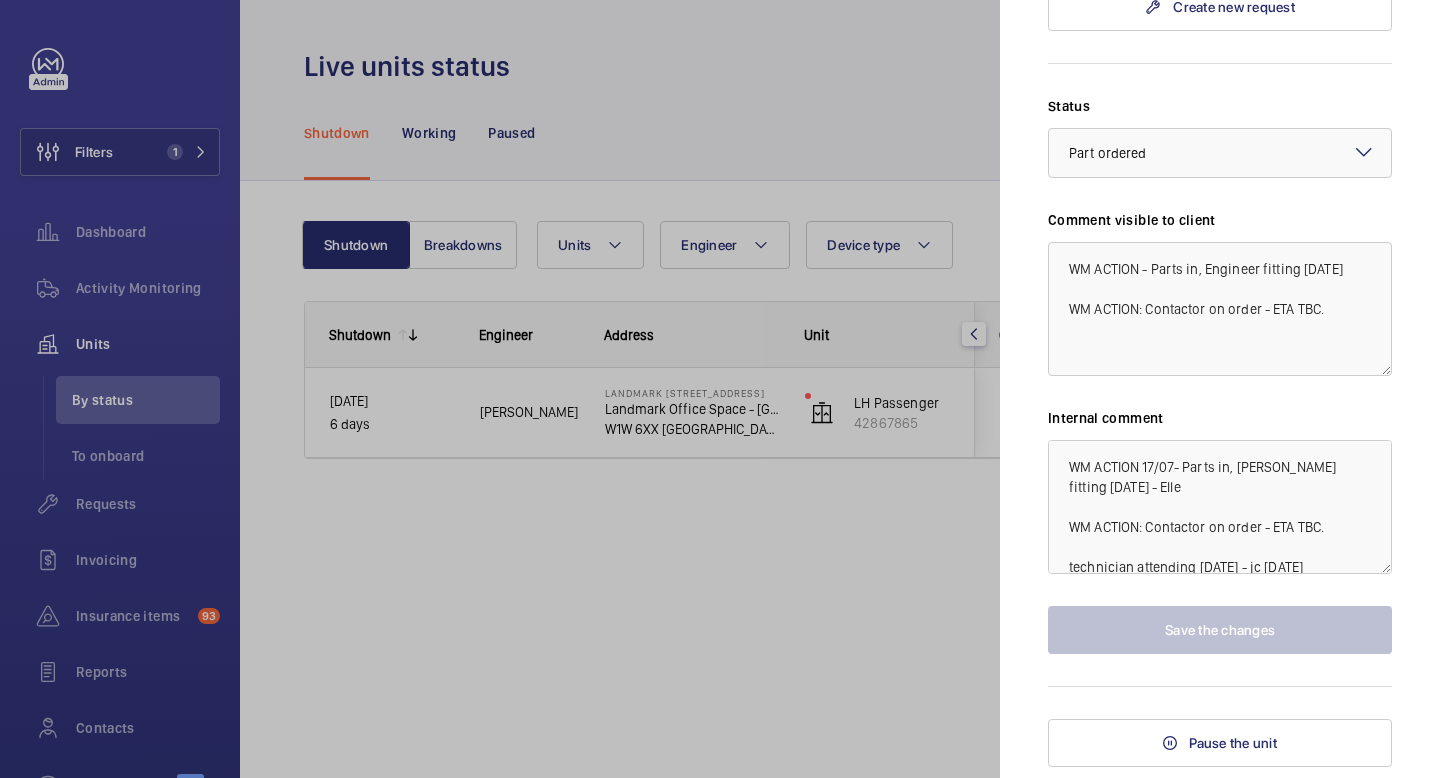 scroll, scrollTop: 1661, scrollLeft: 0, axis: vertical 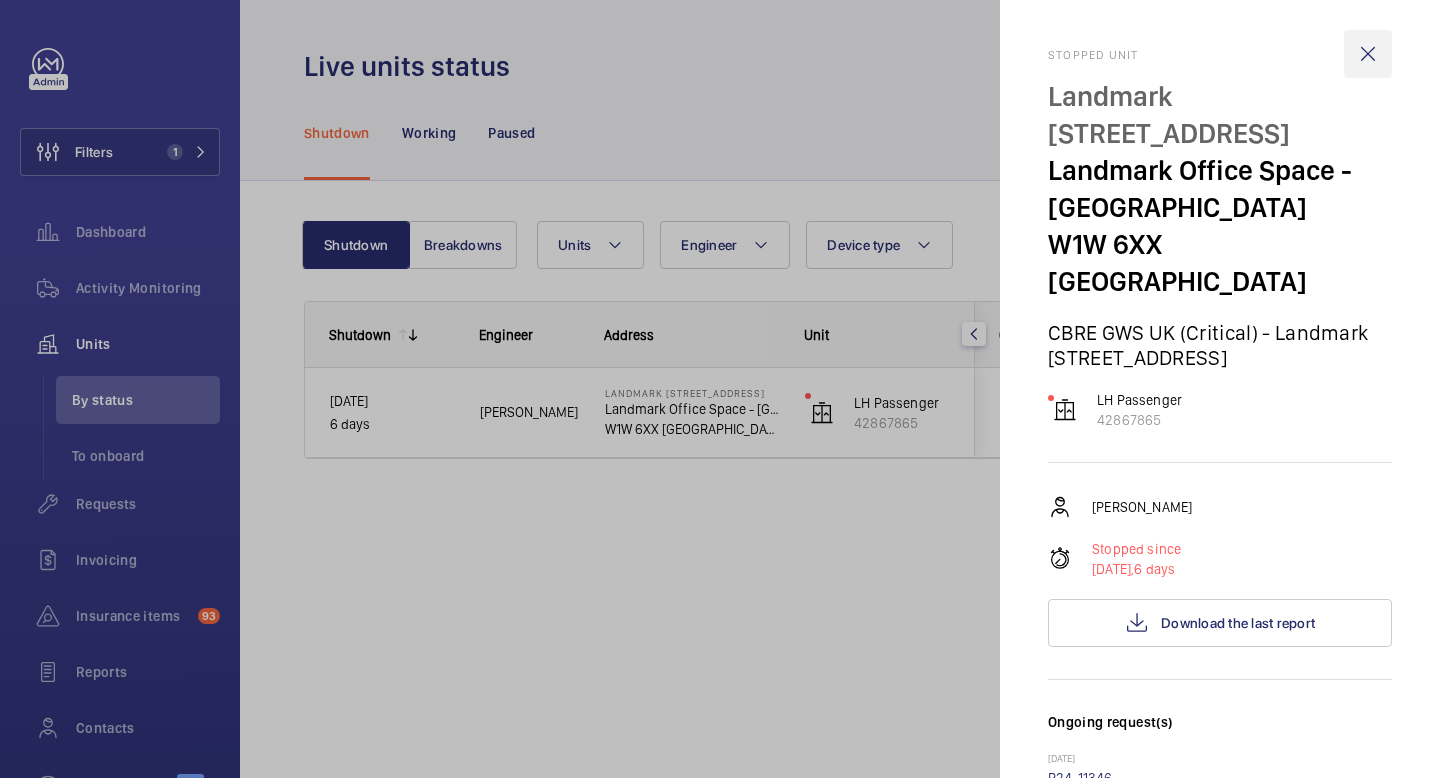 click 